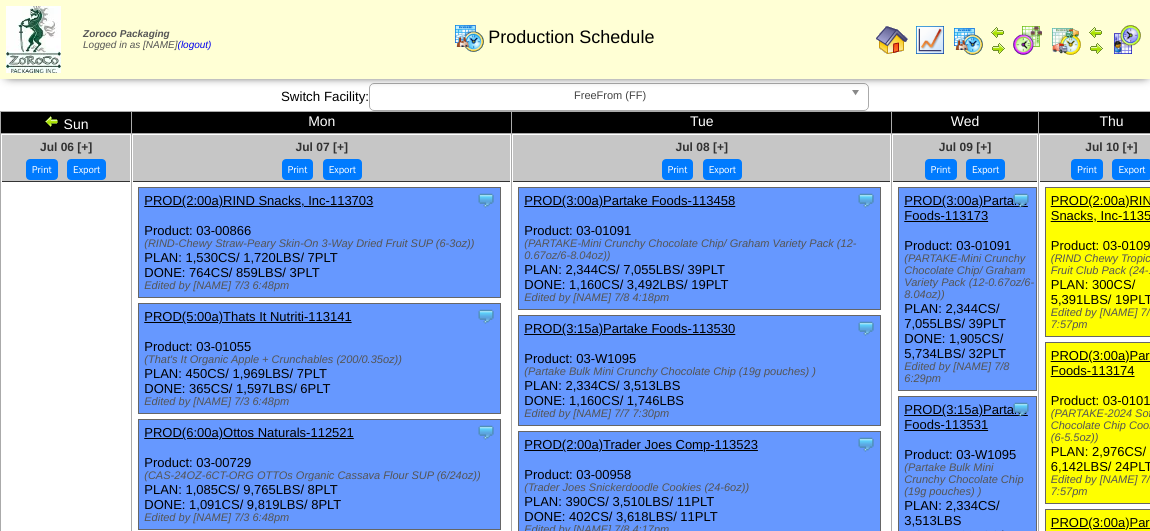 scroll, scrollTop: 496, scrollLeft: 0, axis: vertical 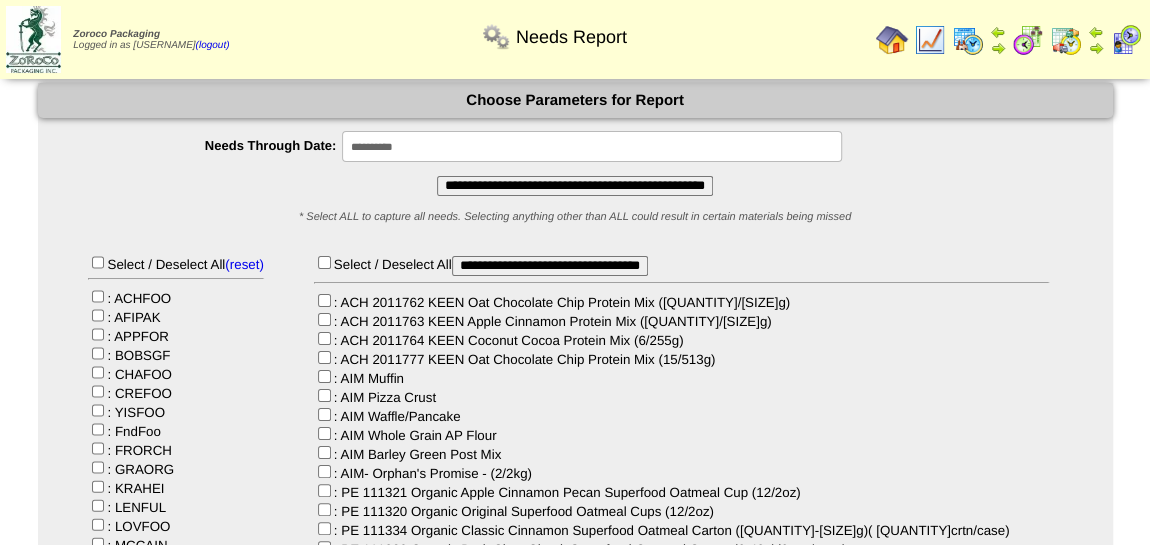 click on "**********" at bounding box center (575, 186) 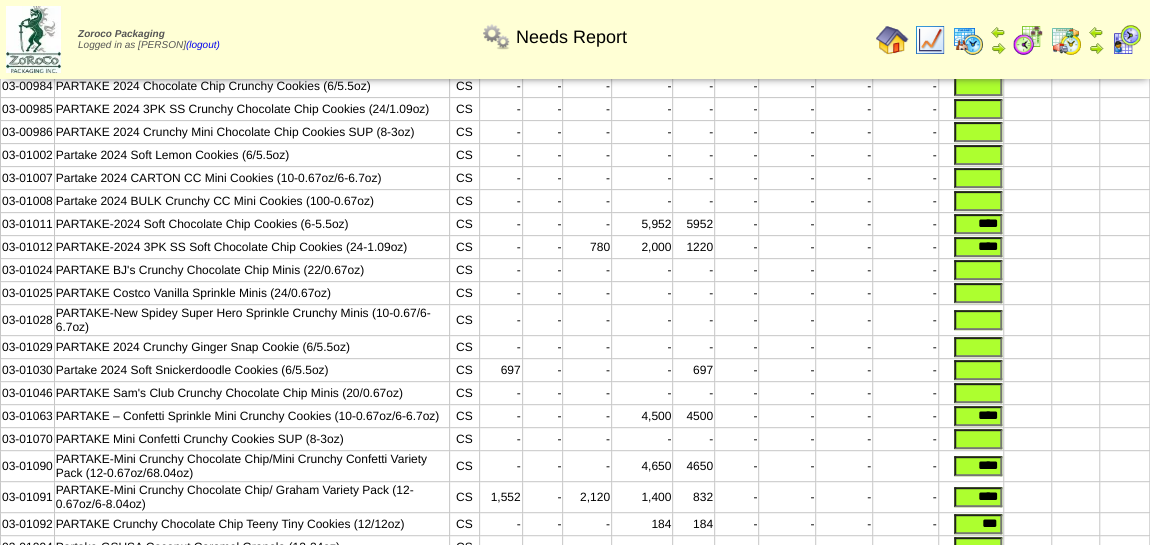 scroll, scrollTop: 272, scrollLeft: 0, axis: vertical 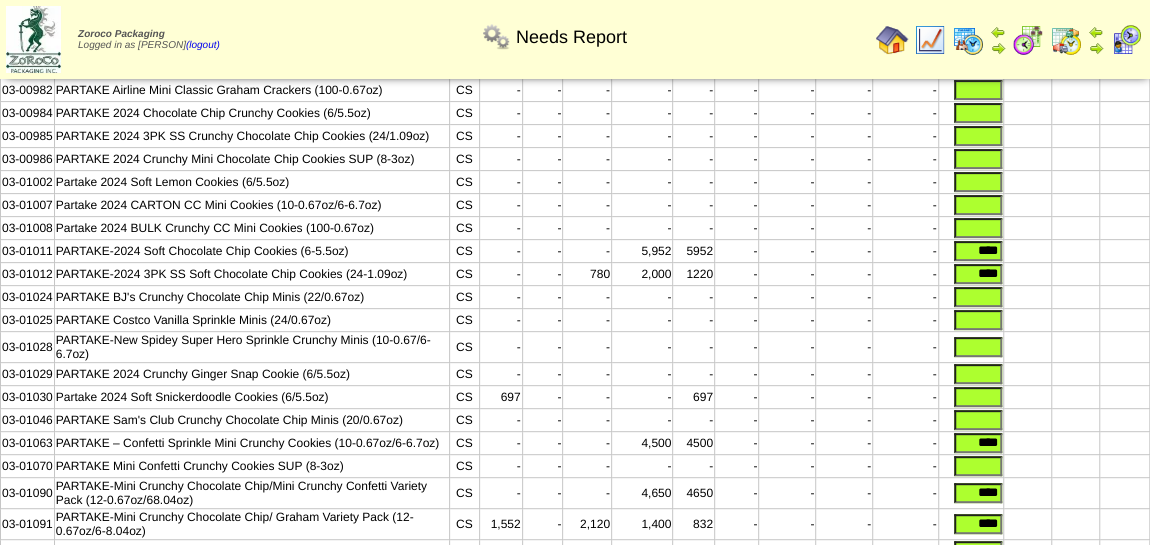 drag, startPoint x: 972, startPoint y: 258, endPoint x: 1047, endPoint y: 262, distance: 75.10659 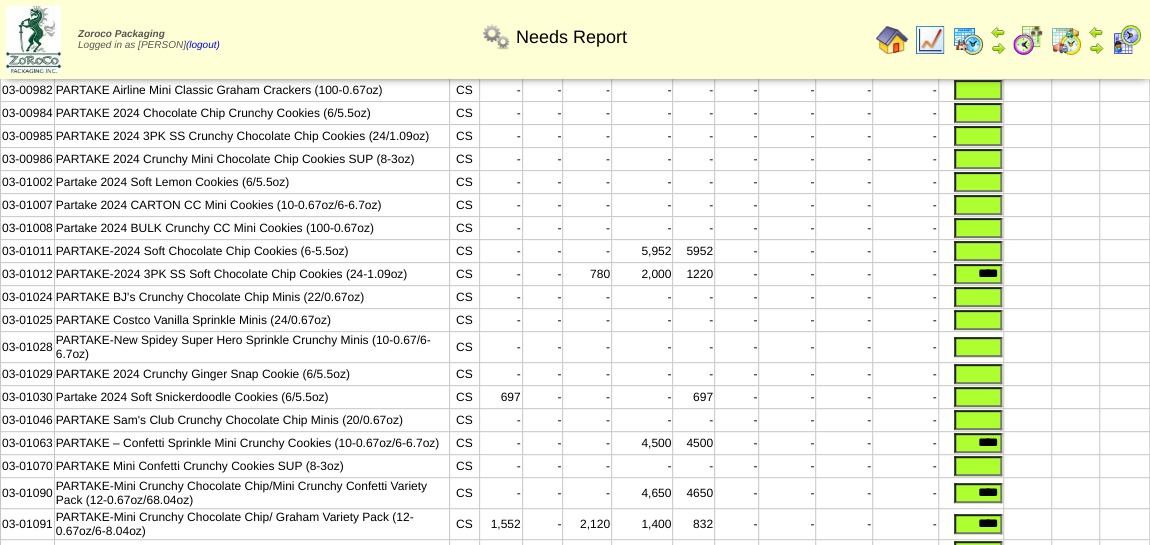 type 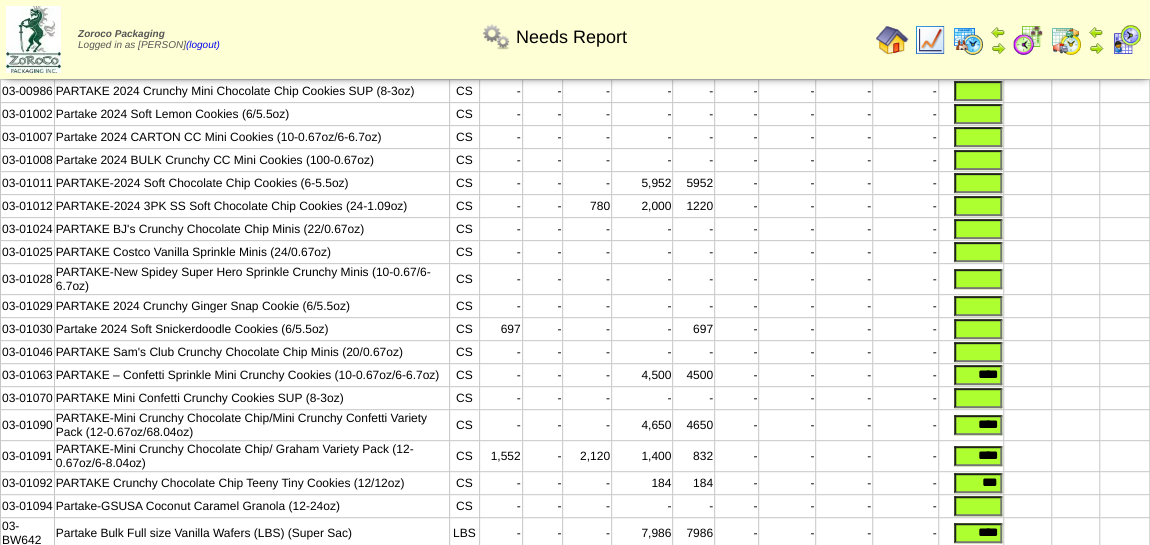scroll, scrollTop: 454, scrollLeft: 0, axis: vertical 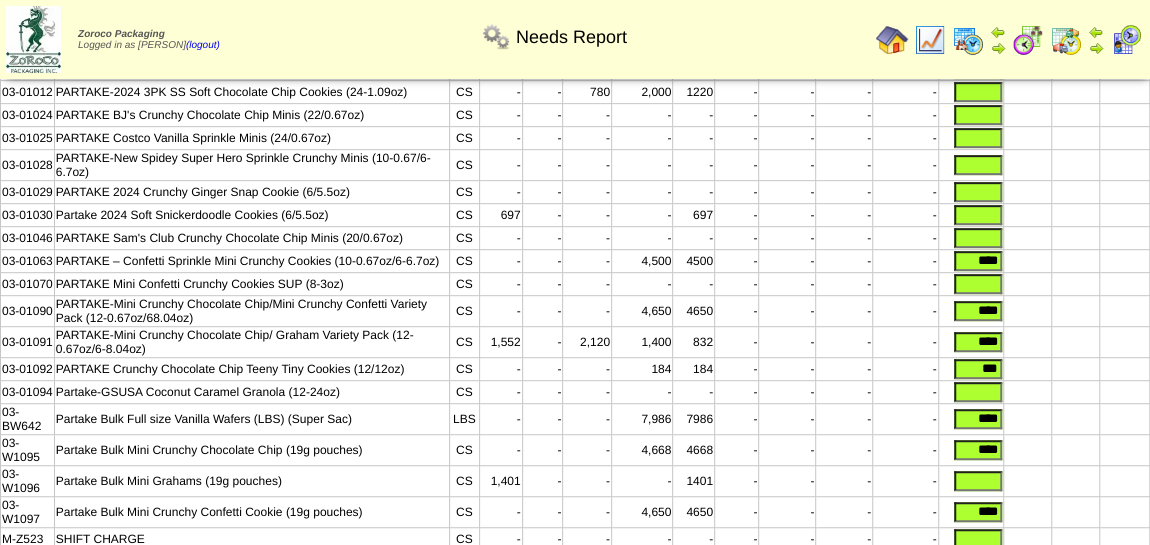 type 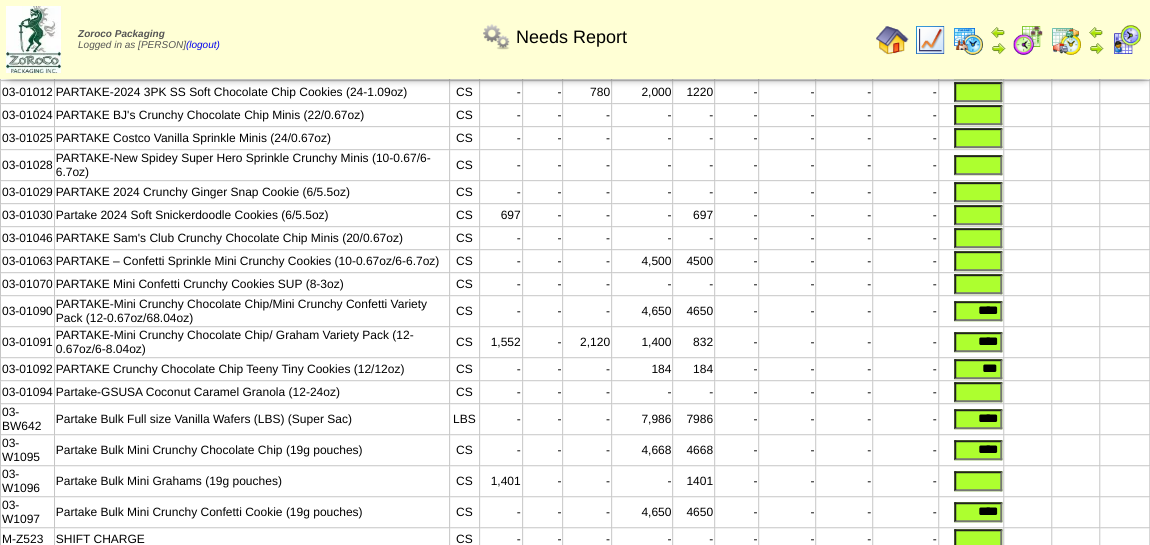 type 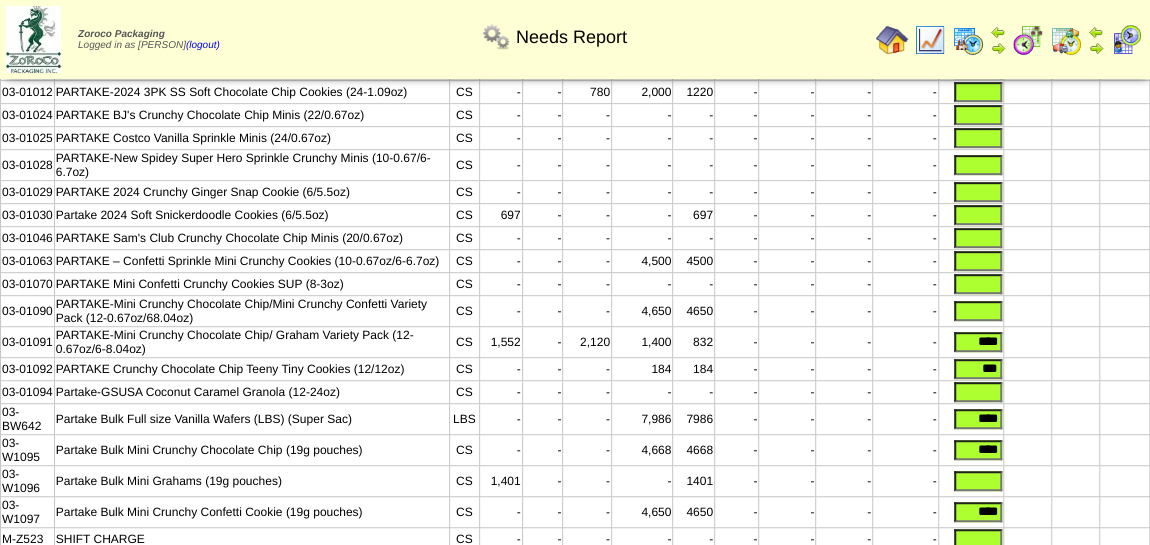 type 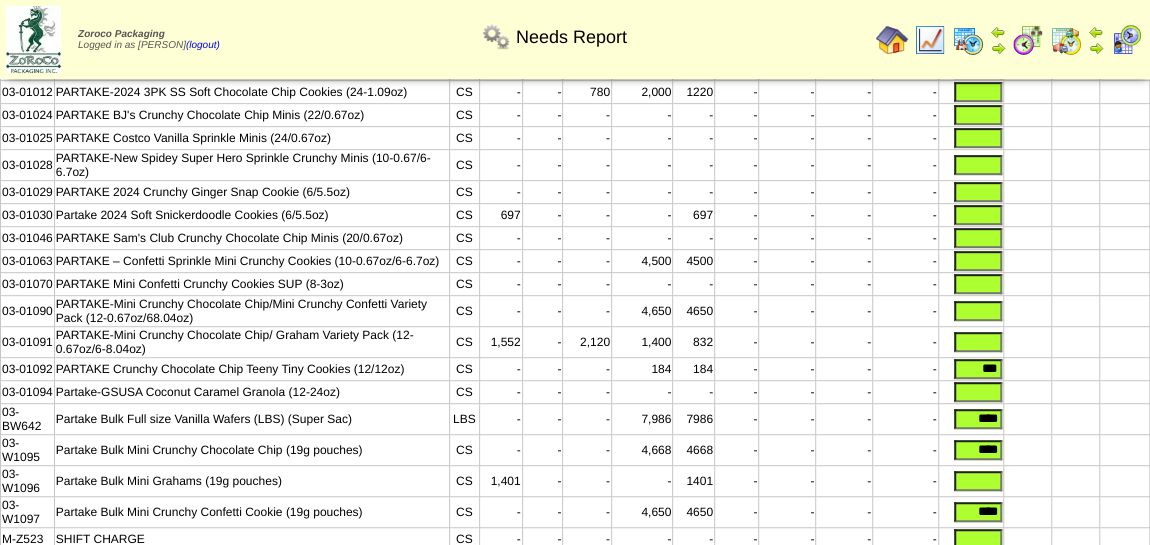 type 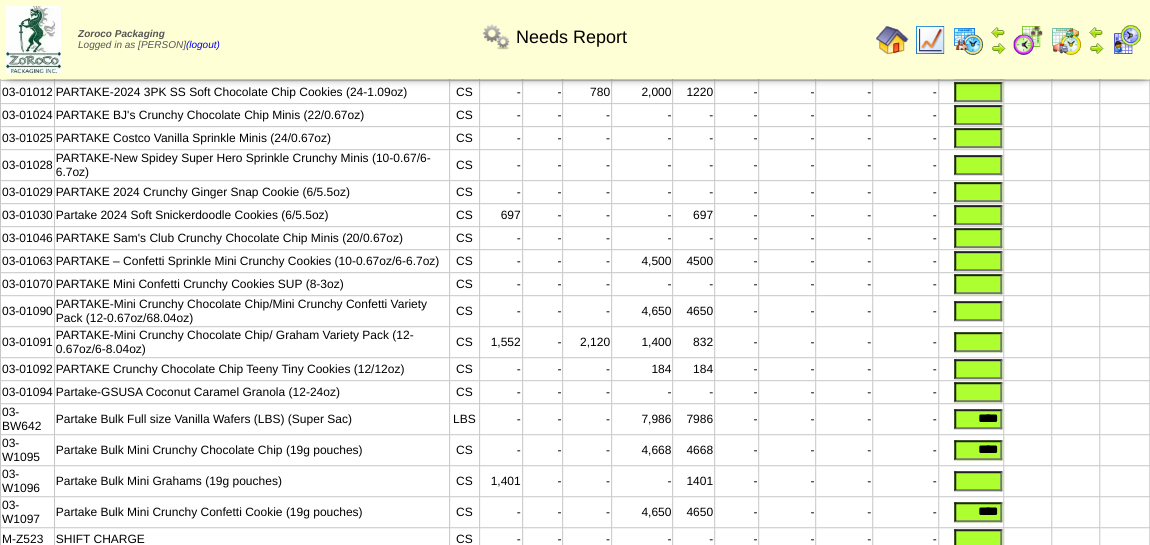 type 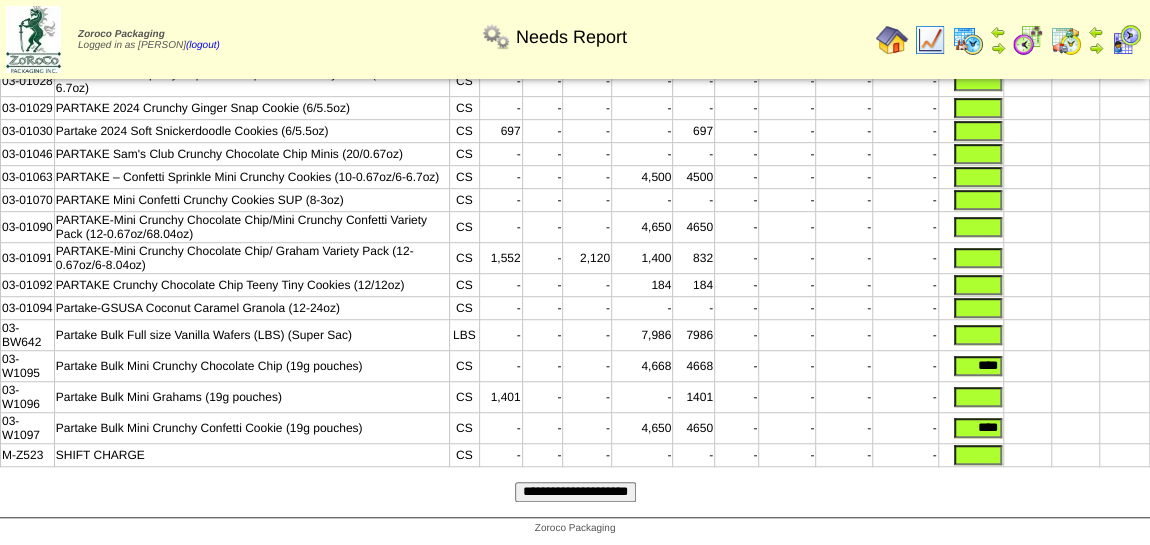 scroll, scrollTop: 557, scrollLeft: 0, axis: vertical 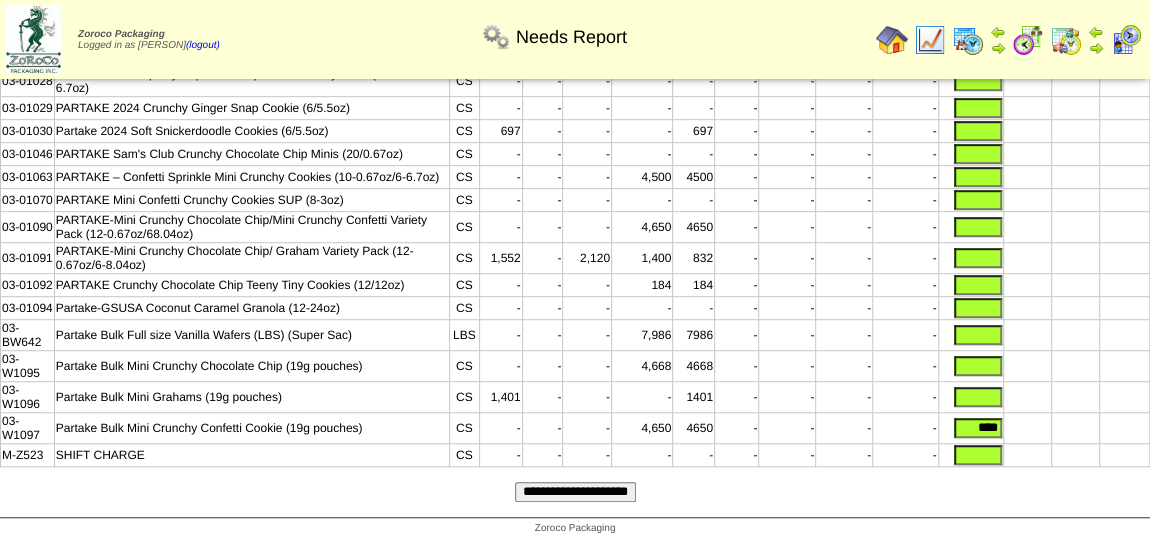 type 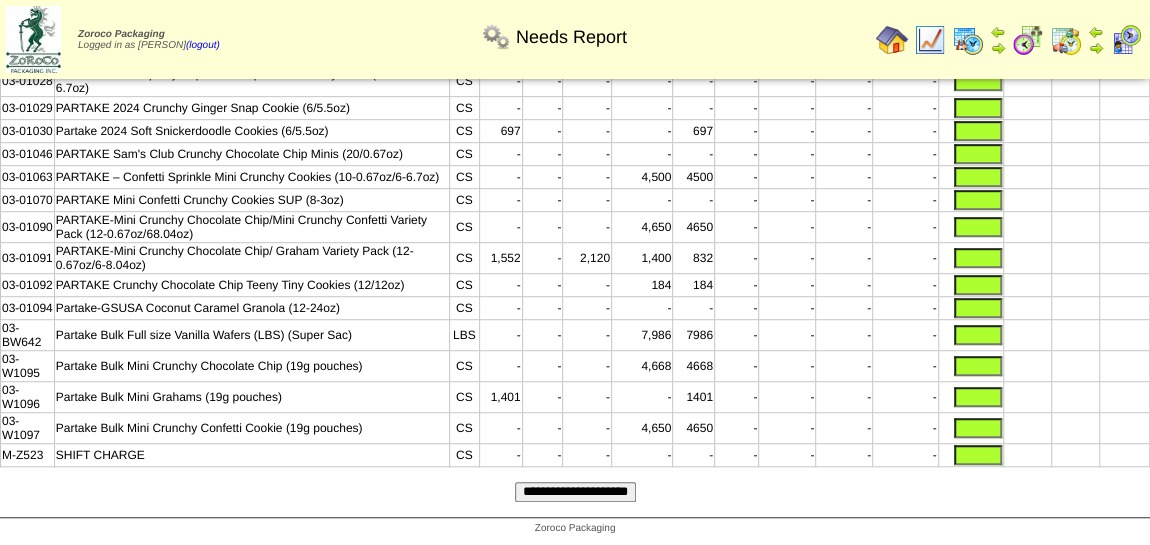 type 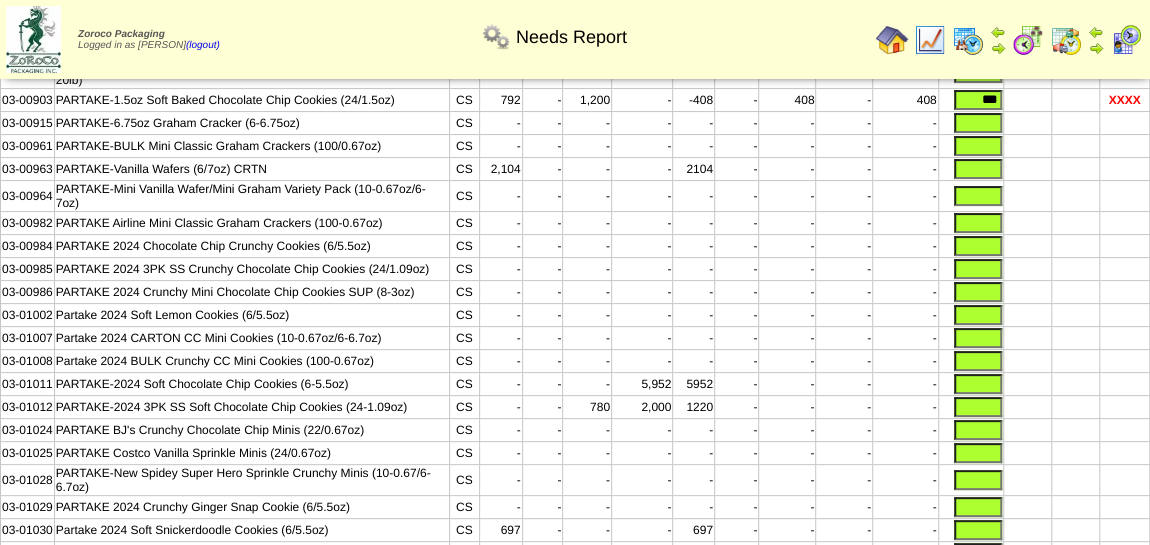 scroll, scrollTop: 0, scrollLeft: 0, axis: both 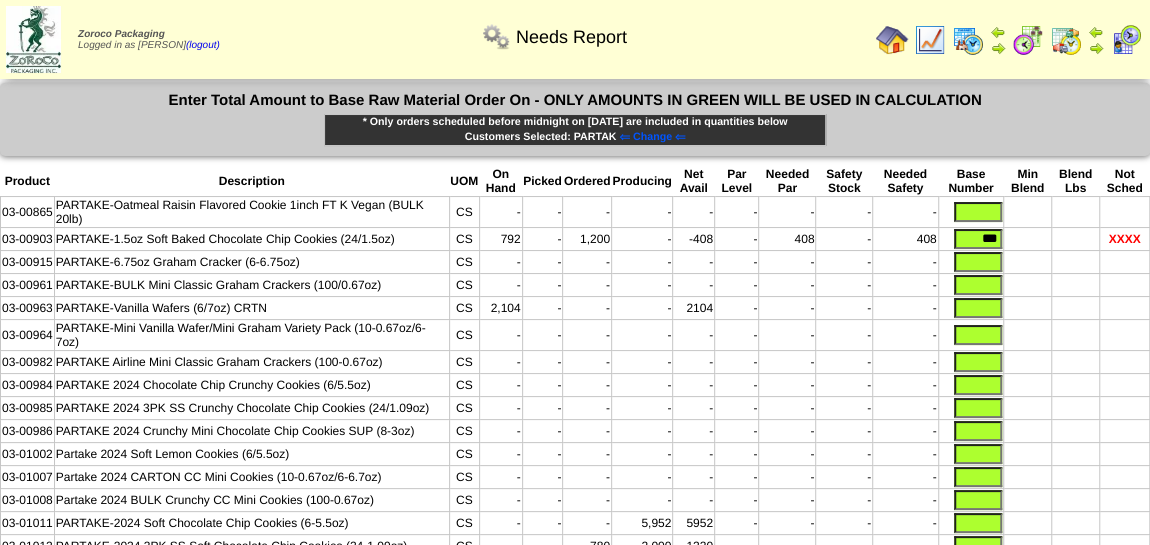 drag, startPoint x: 970, startPoint y: 241, endPoint x: 1024, endPoint y: 240, distance: 54.00926 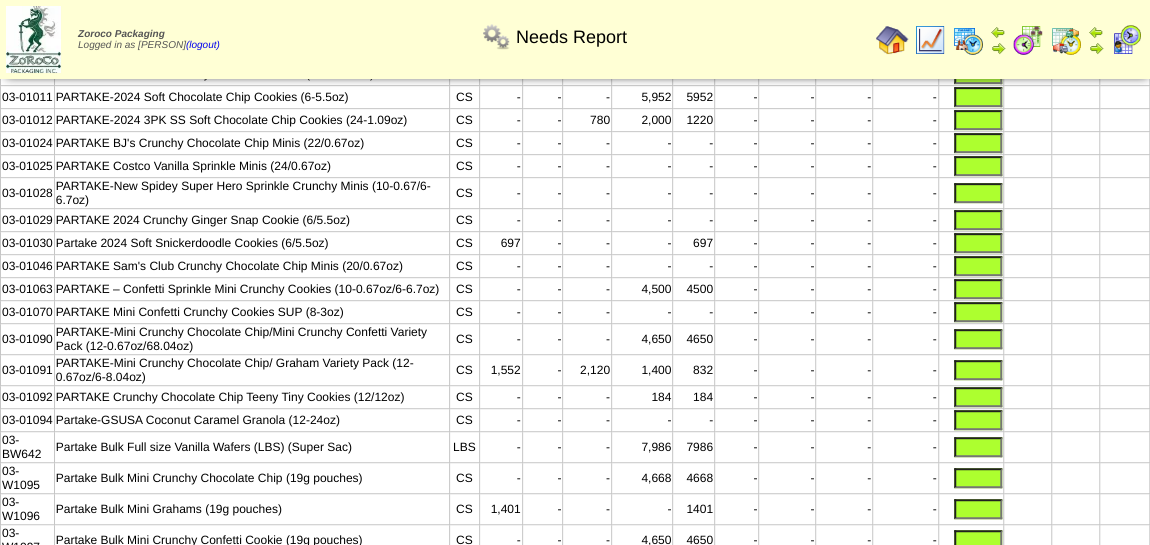 scroll, scrollTop: 454, scrollLeft: 0, axis: vertical 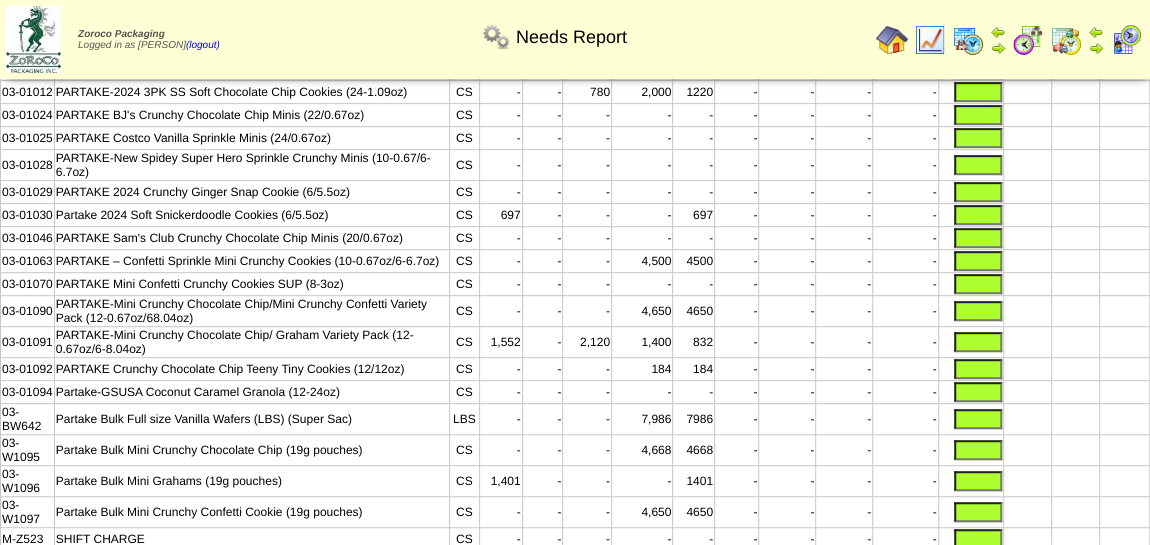 type 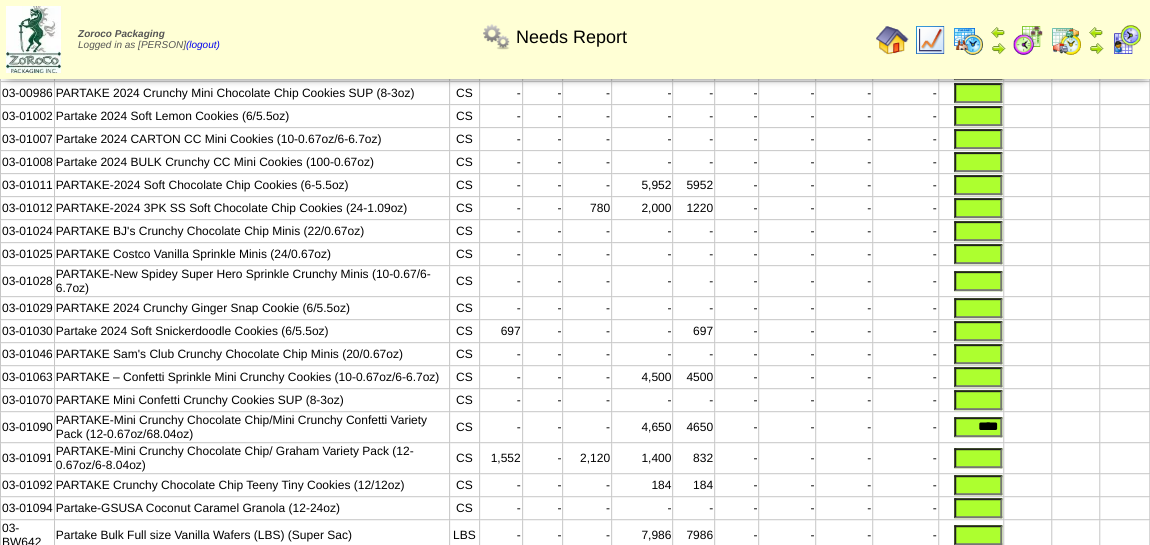 scroll, scrollTop: 557, scrollLeft: 0, axis: vertical 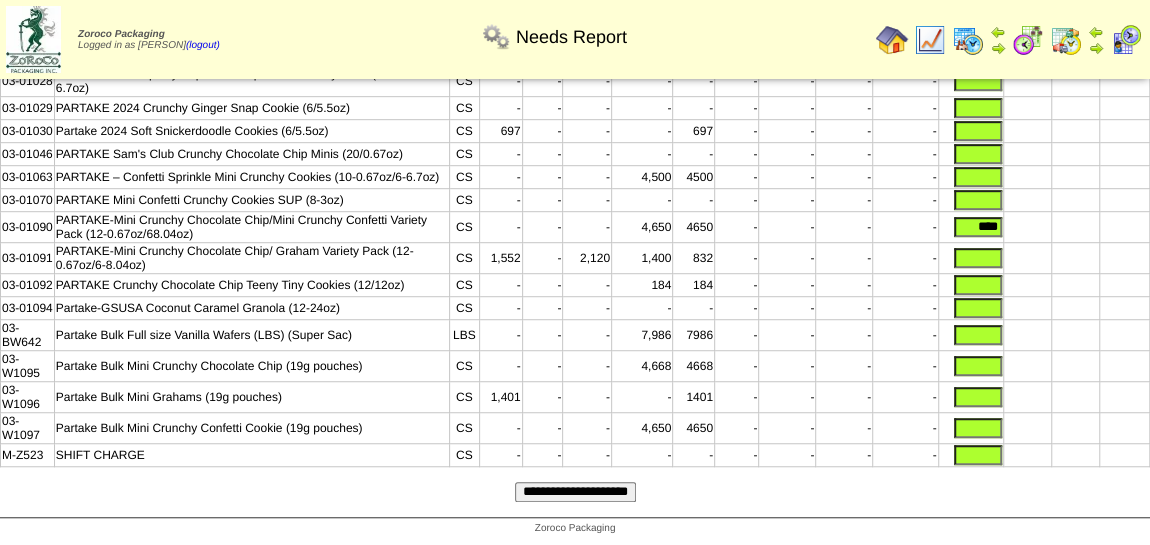 type on "****" 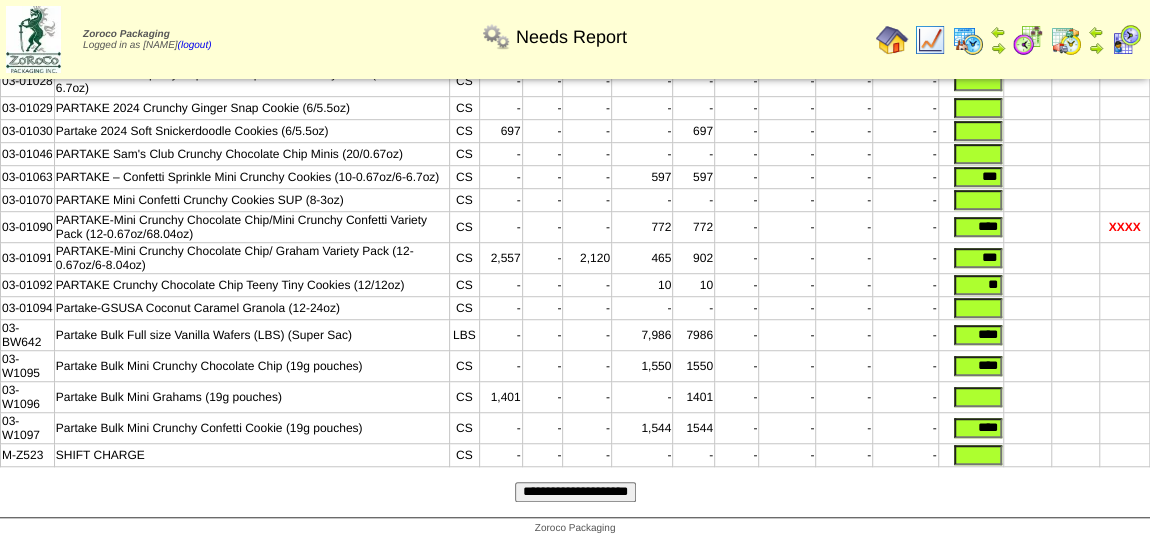 scroll, scrollTop: 557, scrollLeft: 0, axis: vertical 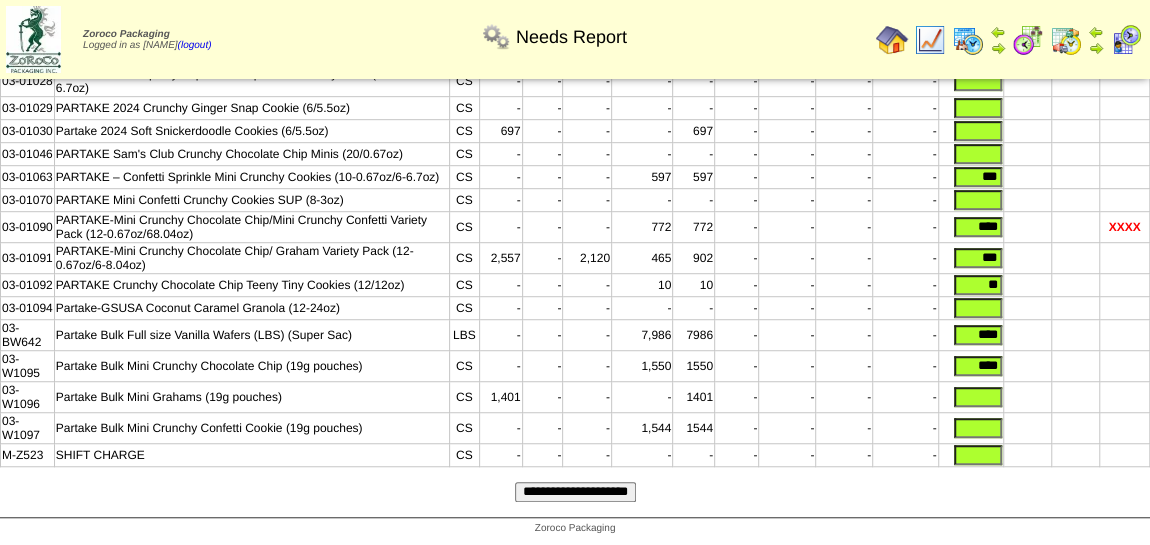 type 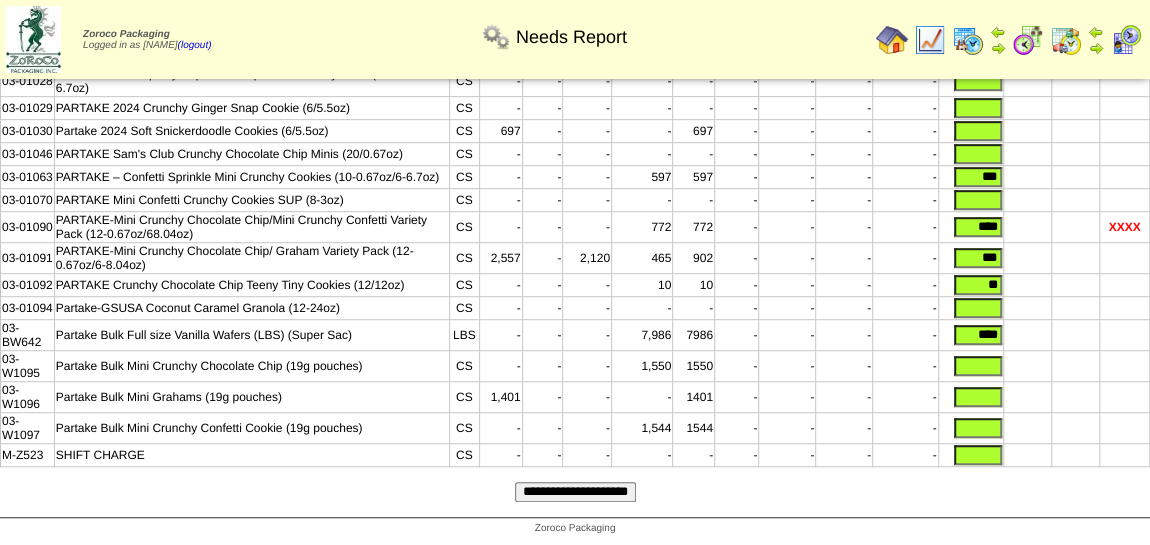 type 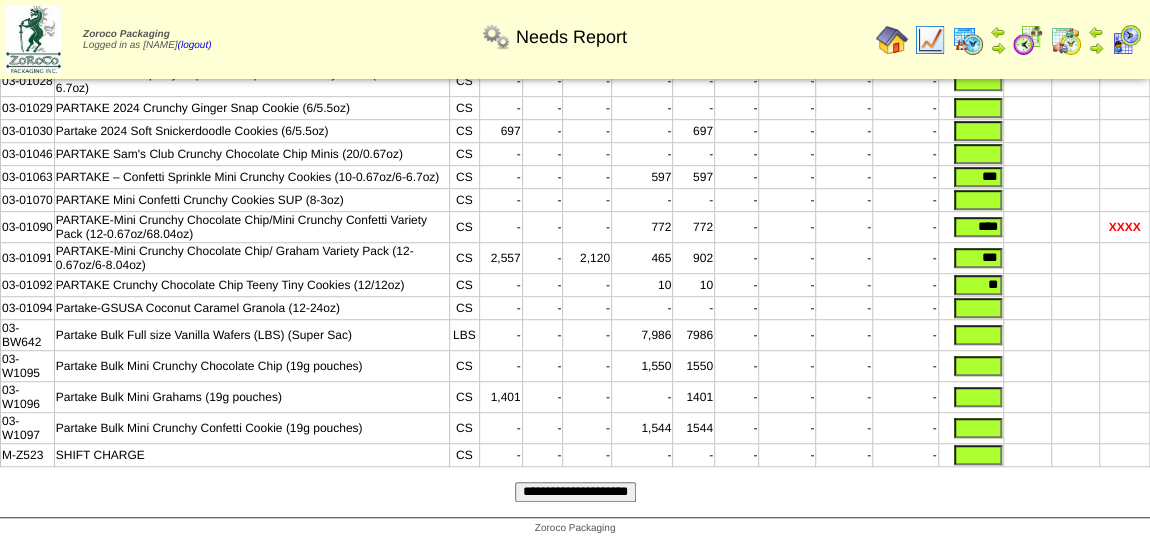 type 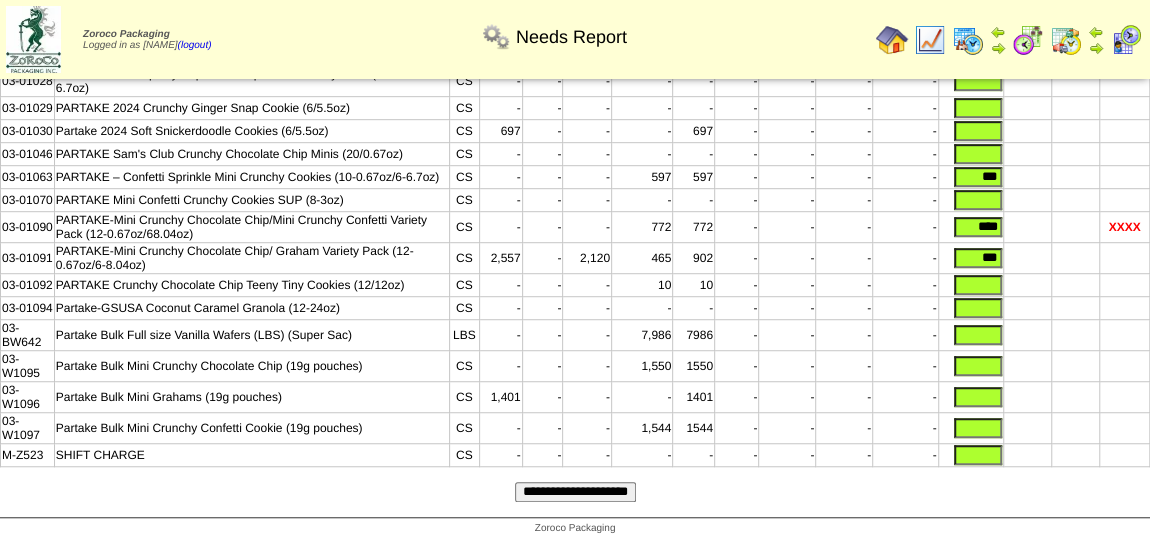 drag, startPoint x: 966, startPoint y: 274, endPoint x: 1009, endPoint y: 275, distance: 43.011627 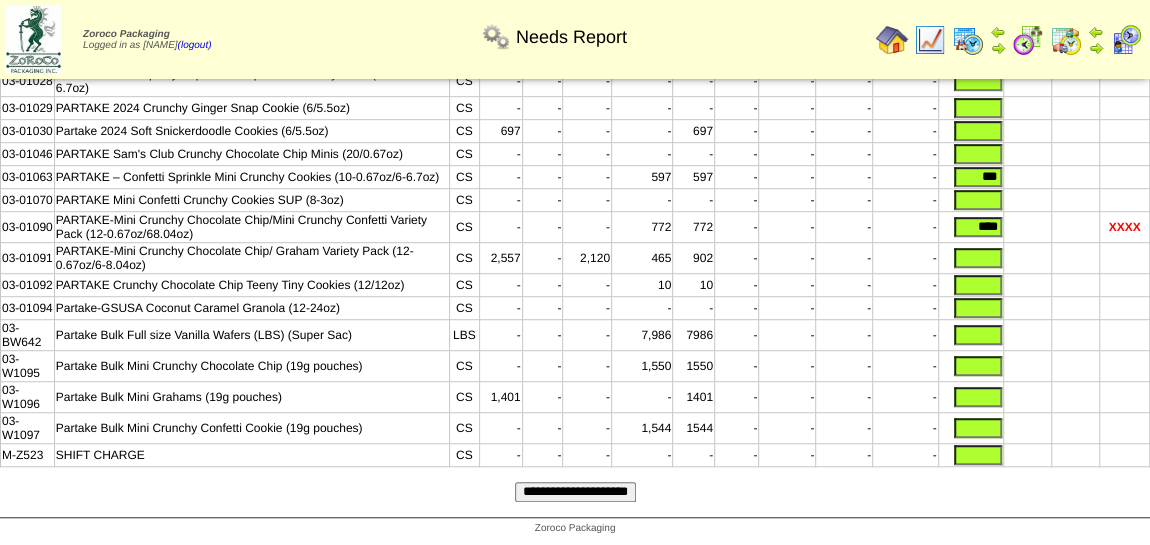 type 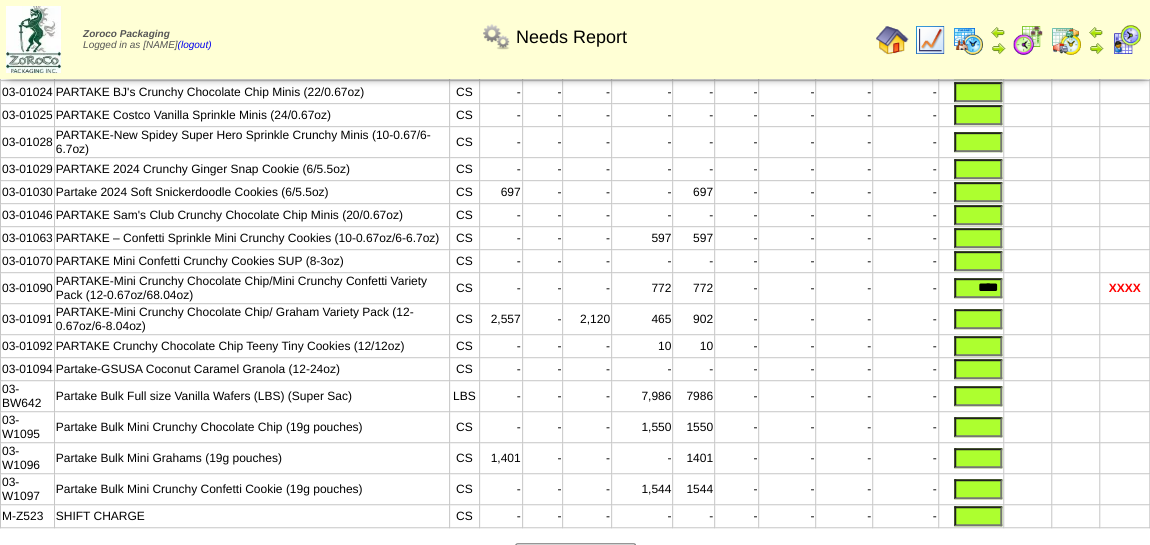 scroll, scrollTop: 375, scrollLeft: 0, axis: vertical 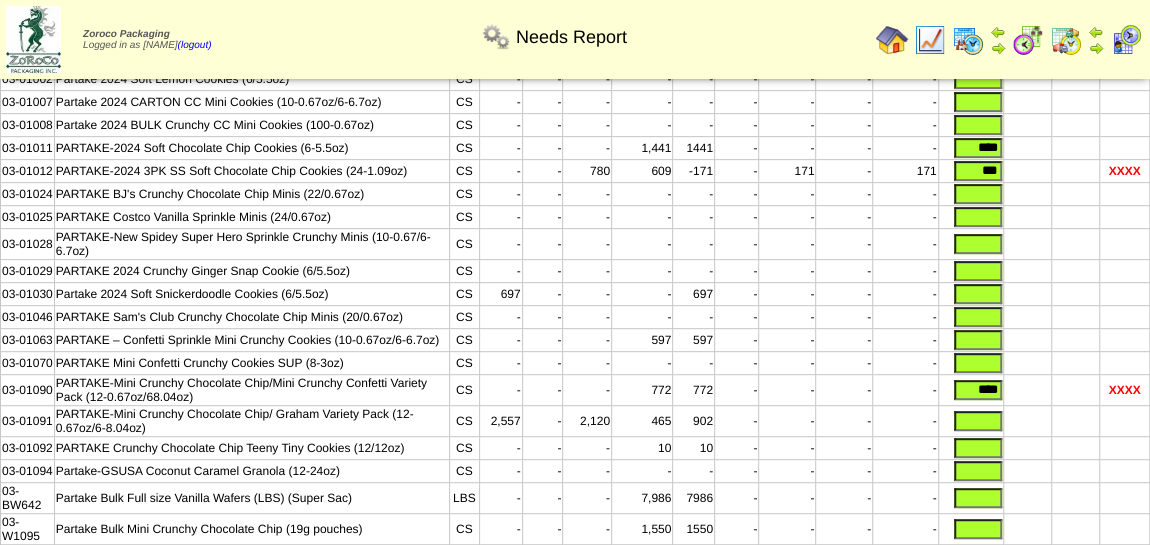 type 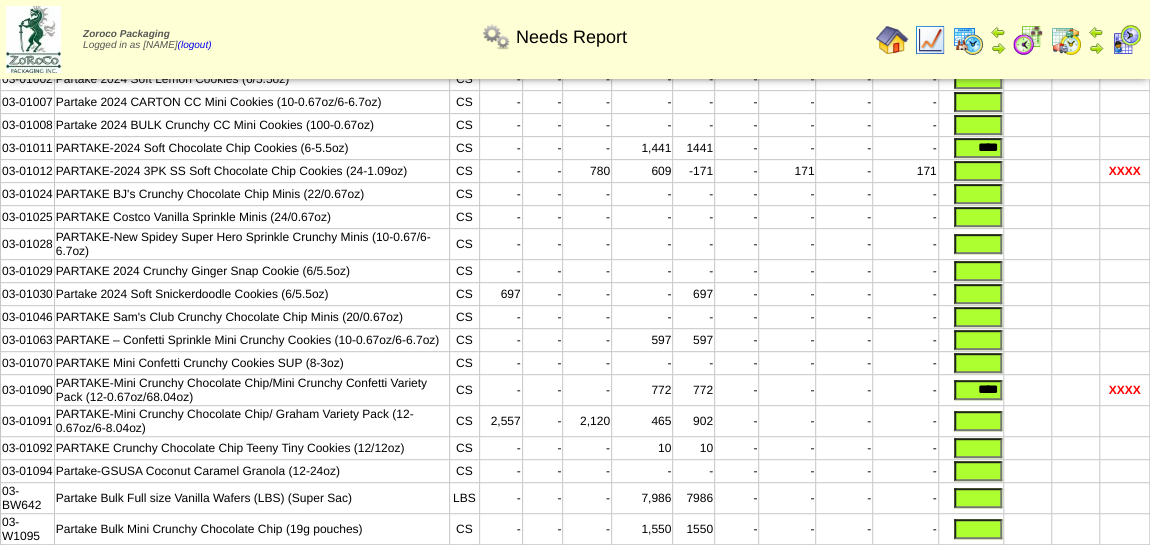 drag, startPoint x: 971, startPoint y: 182, endPoint x: 1064, endPoint y: 182, distance: 93 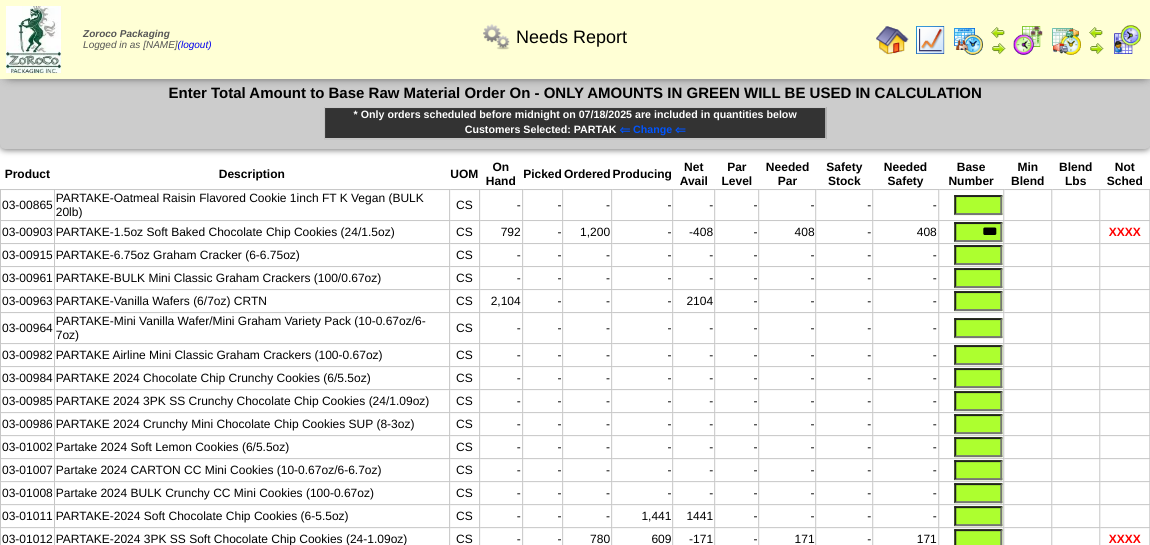 scroll, scrollTop: 0, scrollLeft: 0, axis: both 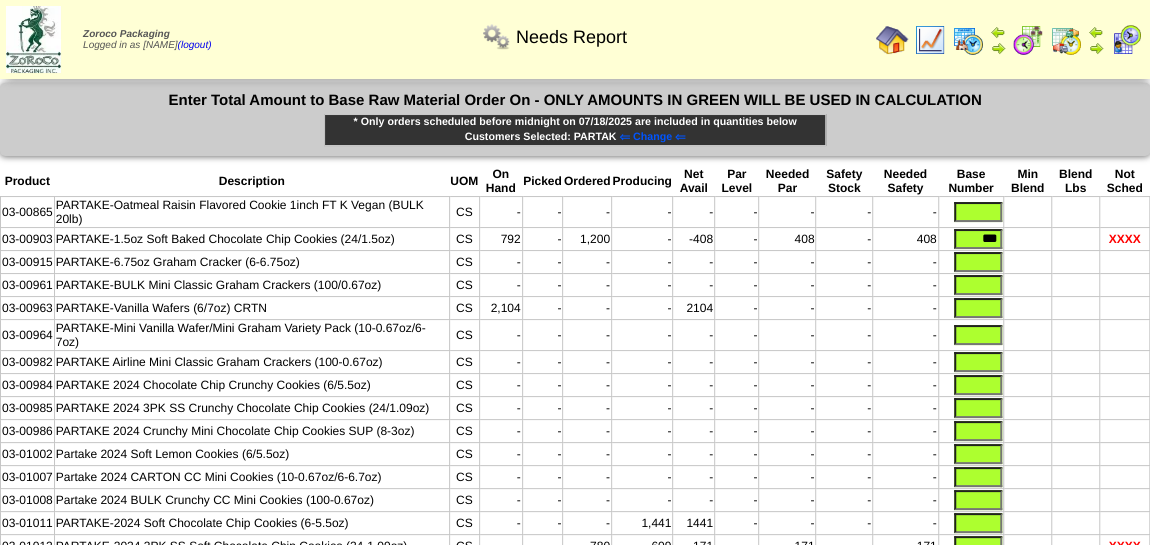 type 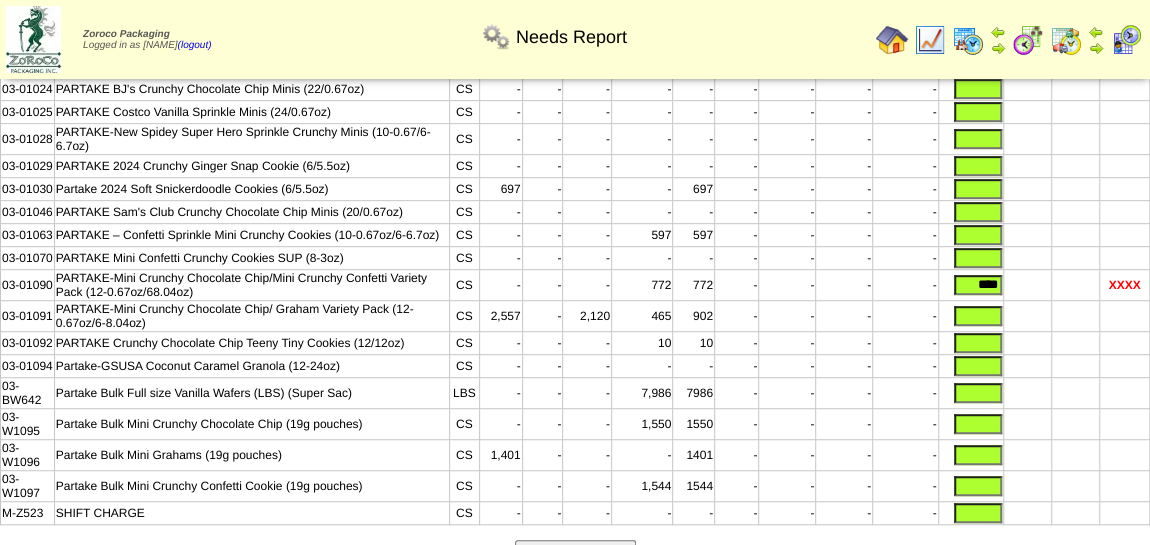 scroll, scrollTop: 557, scrollLeft: 0, axis: vertical 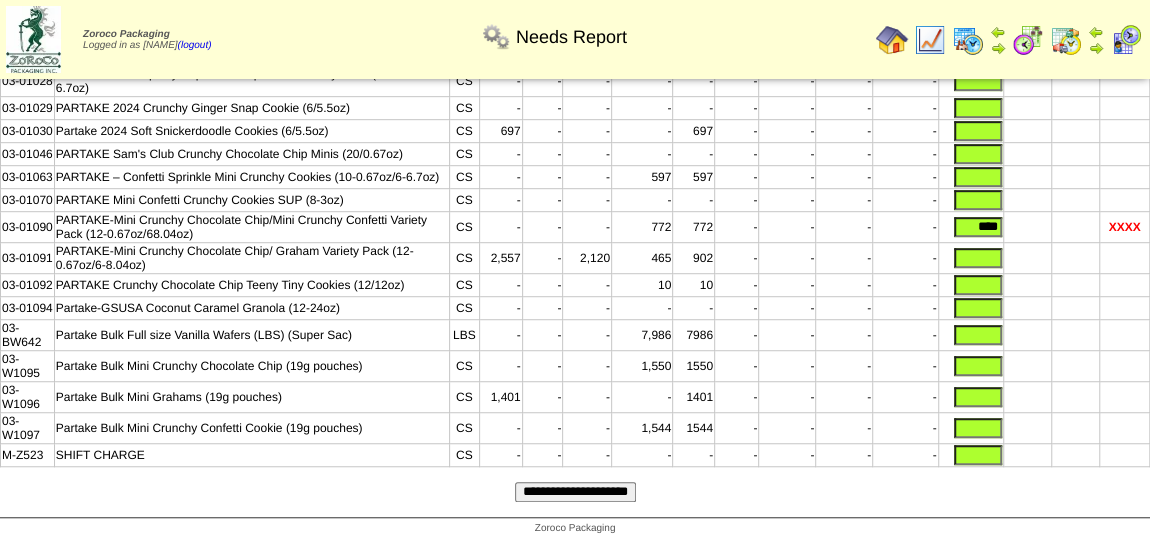 type 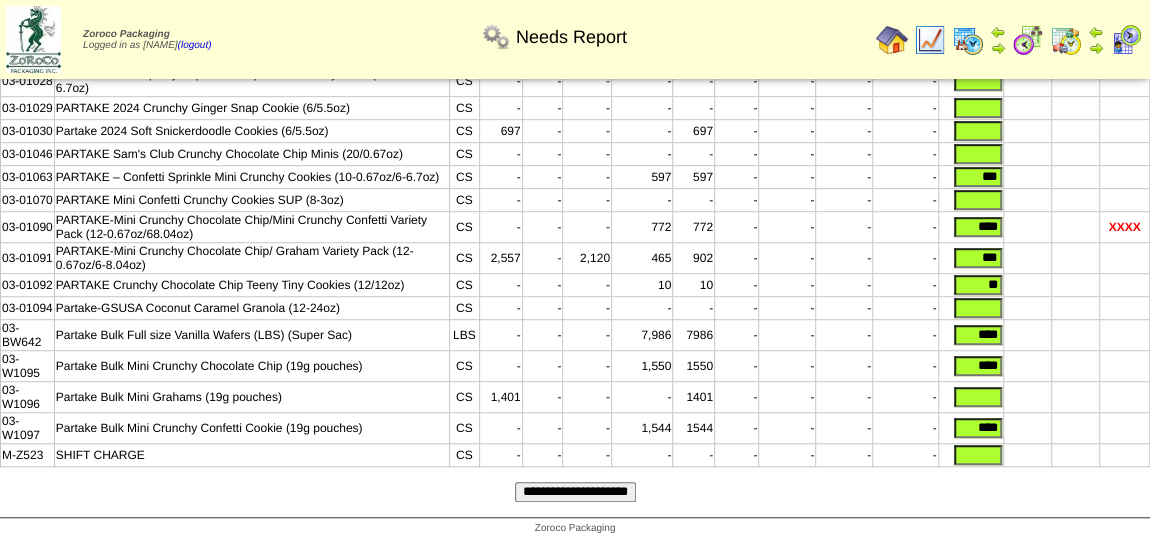 scroll, scrollTop: 557, scrollLeft: 0, axis: vertical 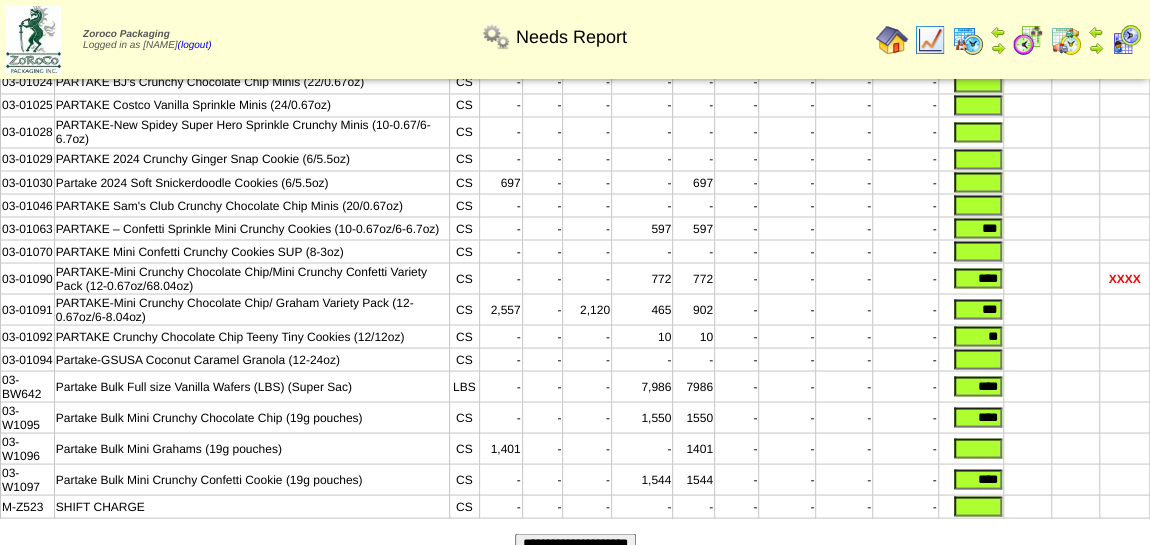 drag, startPoint x: 967, startPoint y: 308, endPoint x: 1059, endPoint y: 328, distance: 94.14882 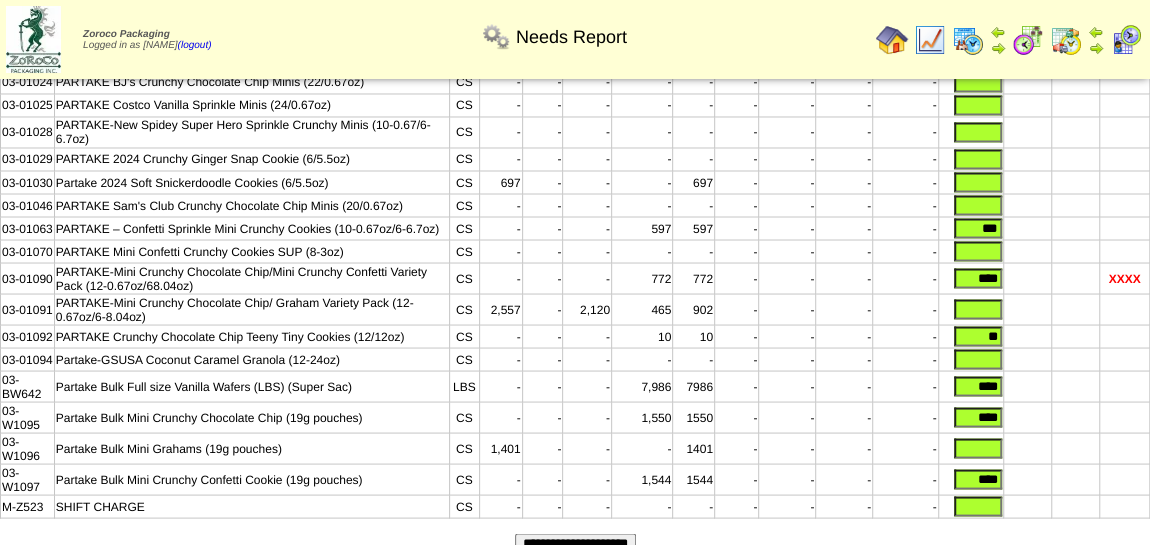 type 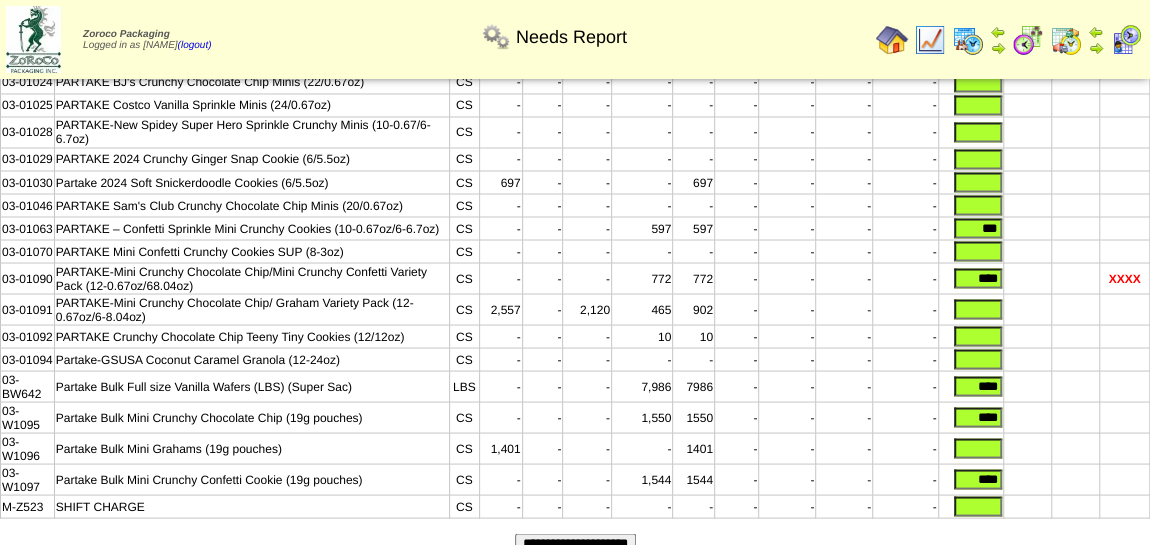type 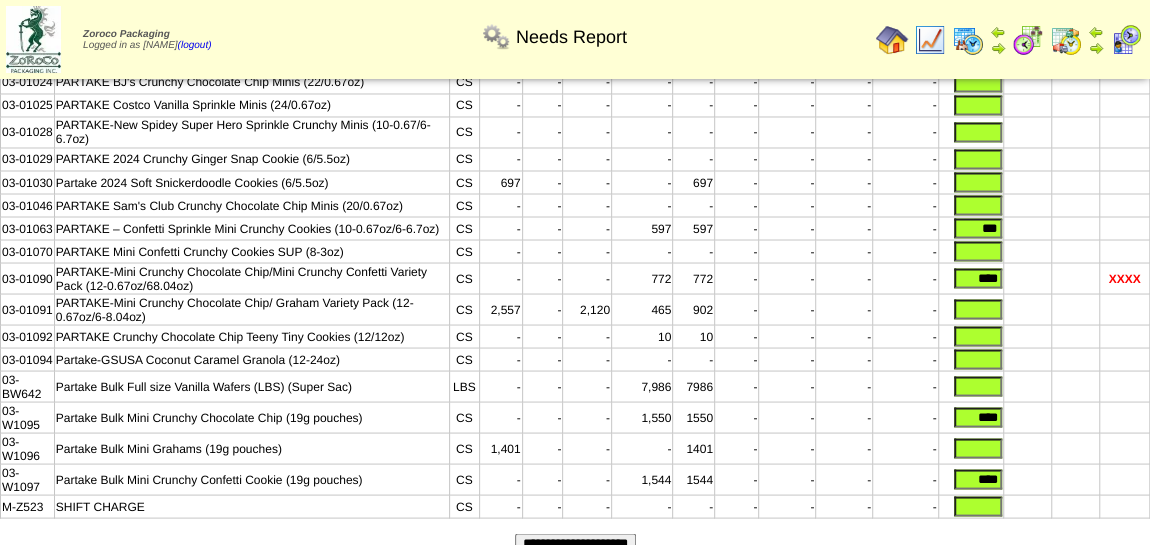 type 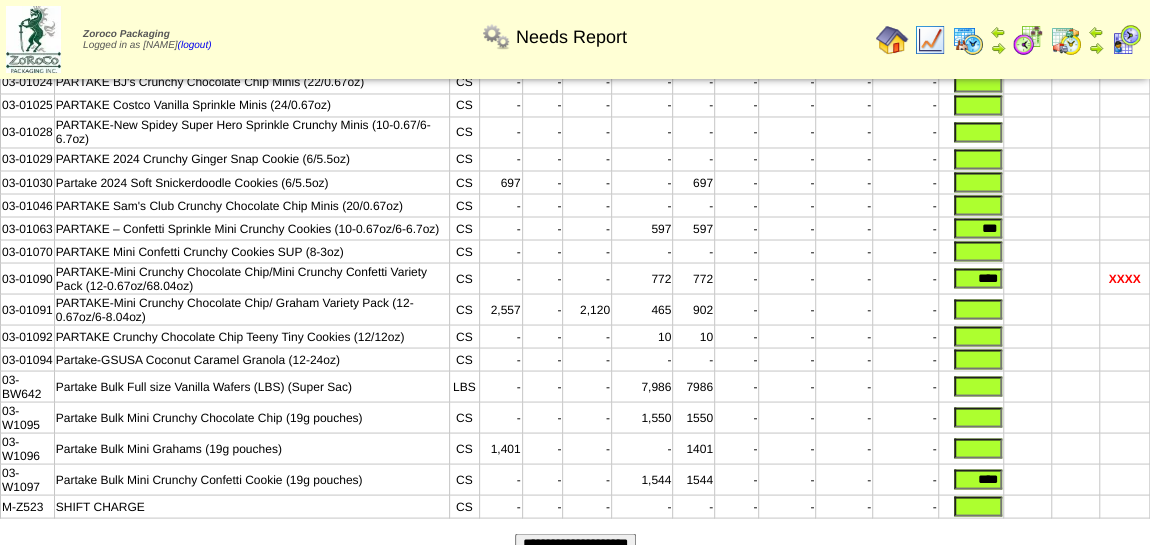 type 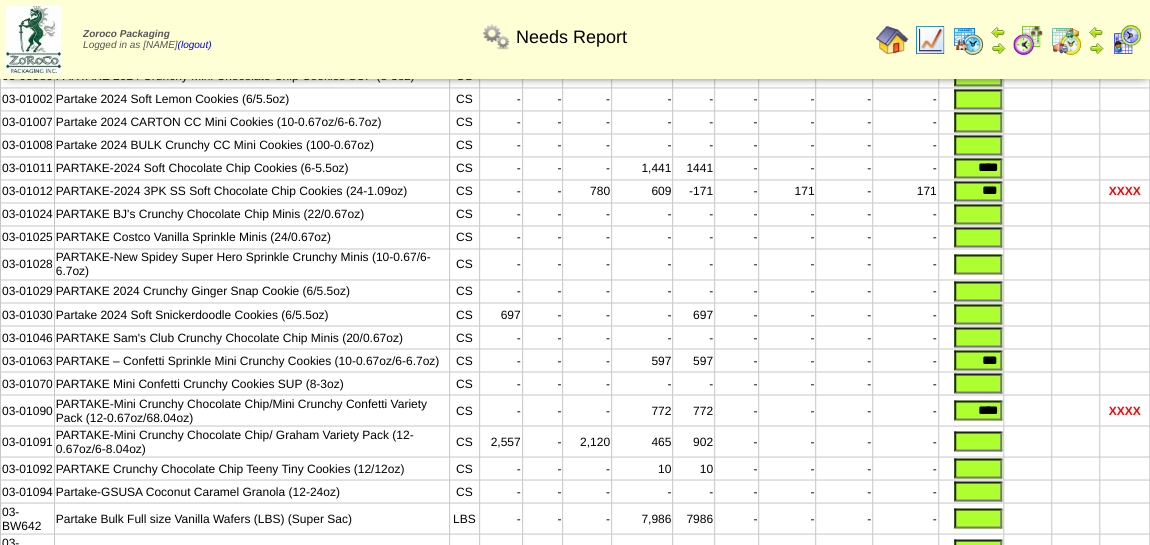 scroll, scrollTop: 1545, scrollLeft: 0, axis: vertical 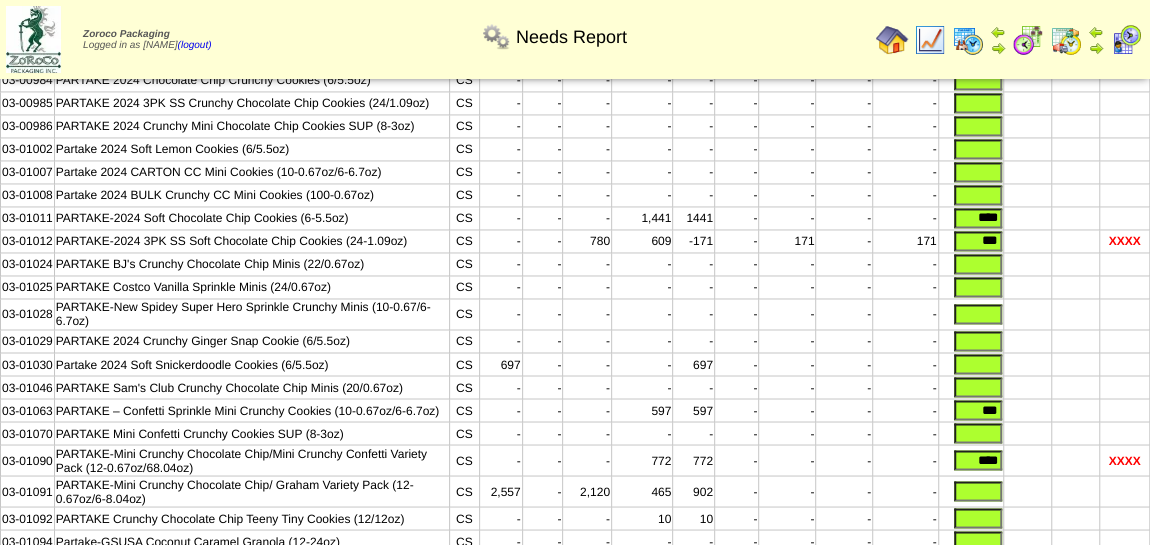 type 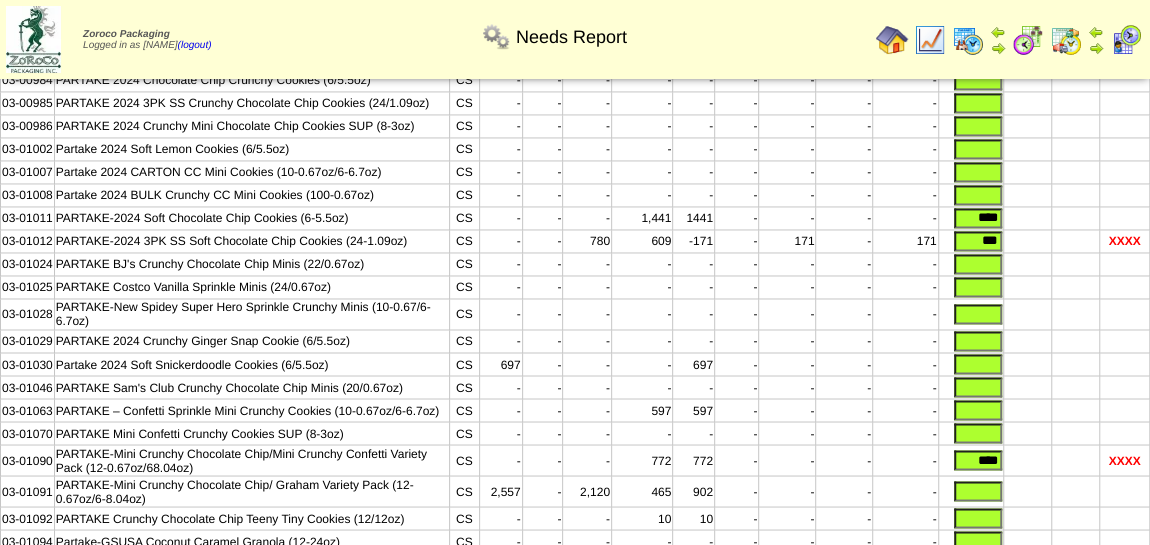 type 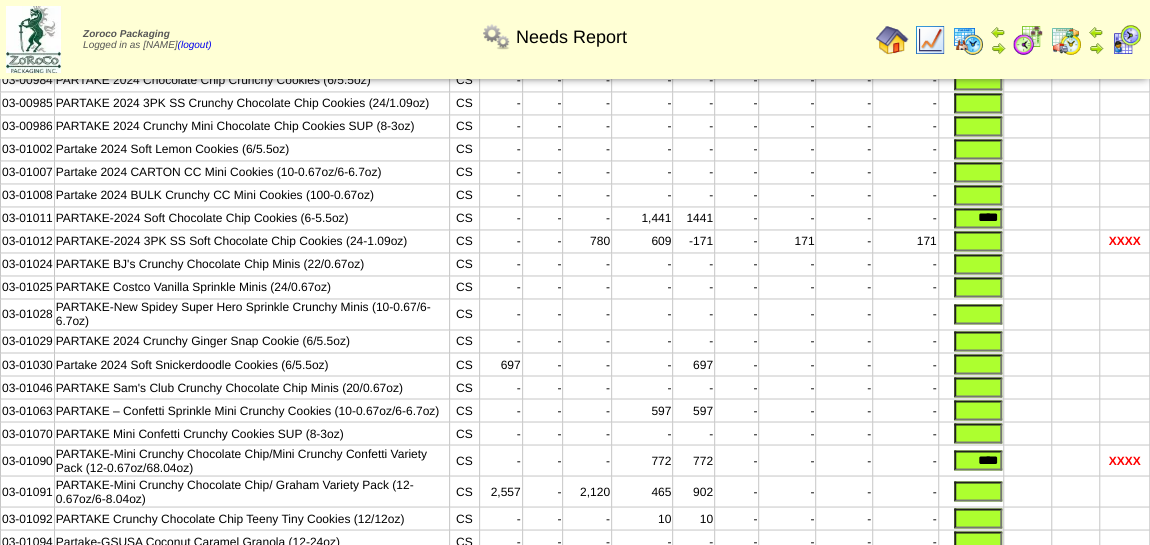 type 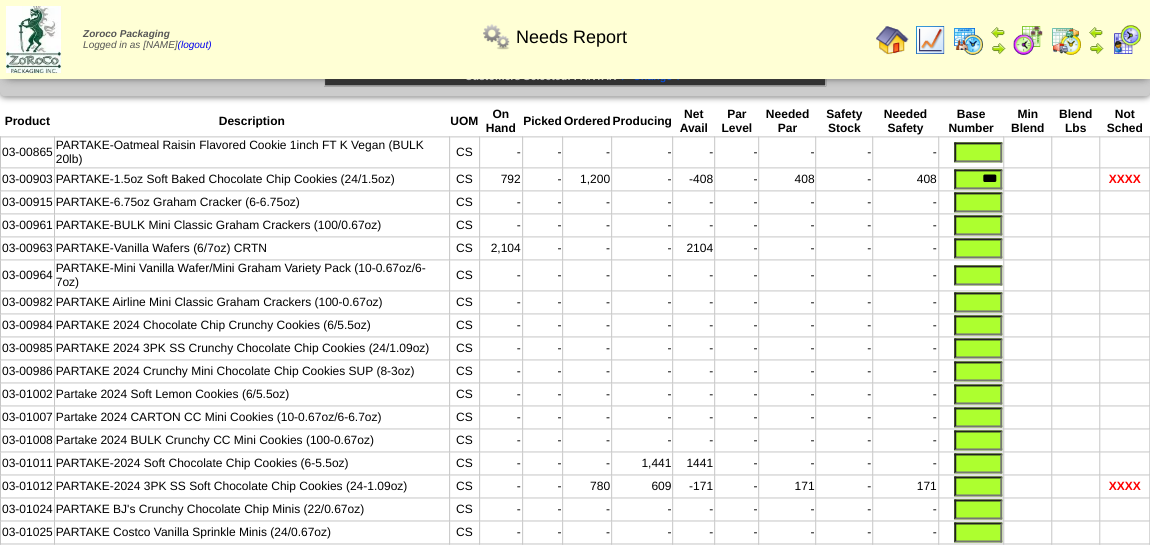 scroll, scrollTop: 1272, scrollLeft: 0, axis: vertical 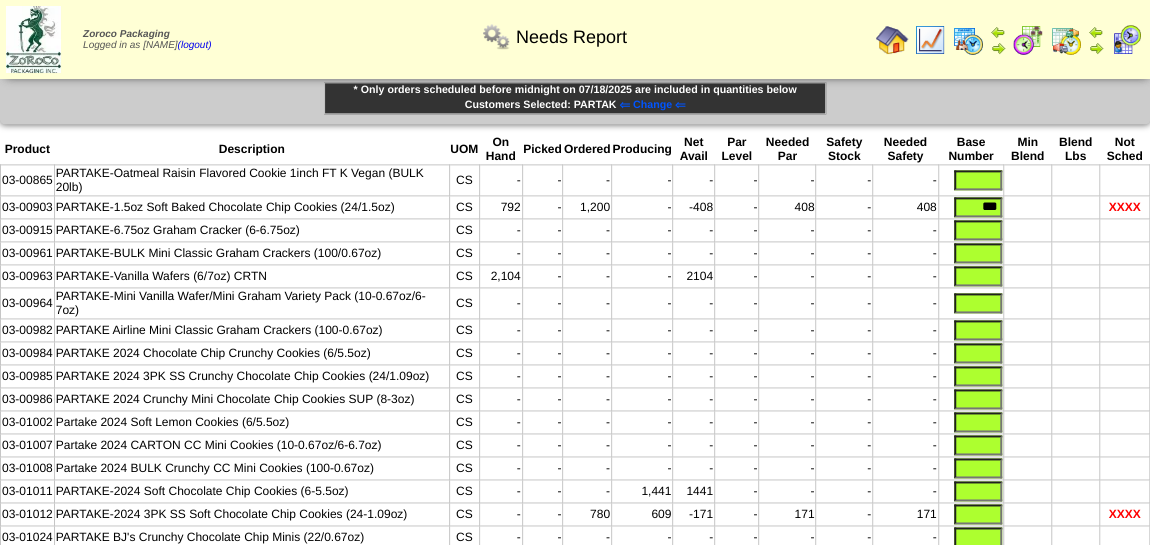 type 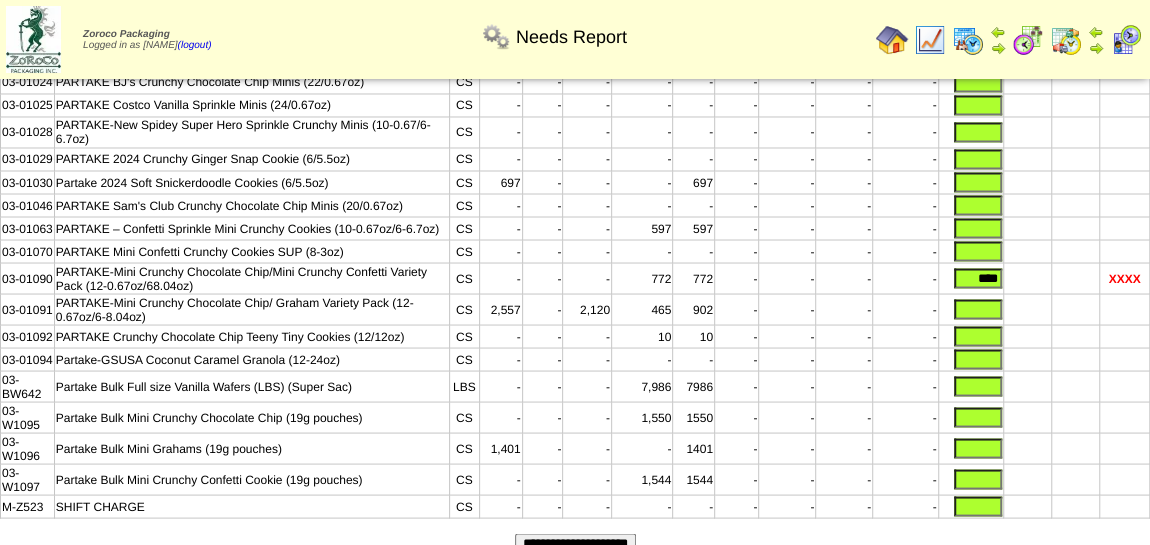scroll, scrollTop: 1780, scrollLeft: 0, axis: vertical 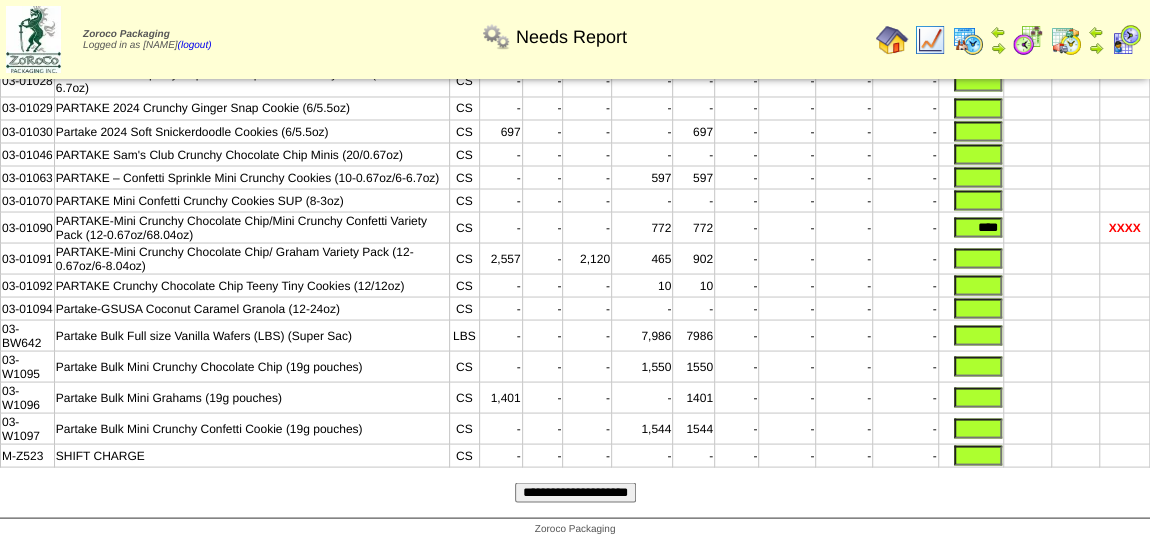 type 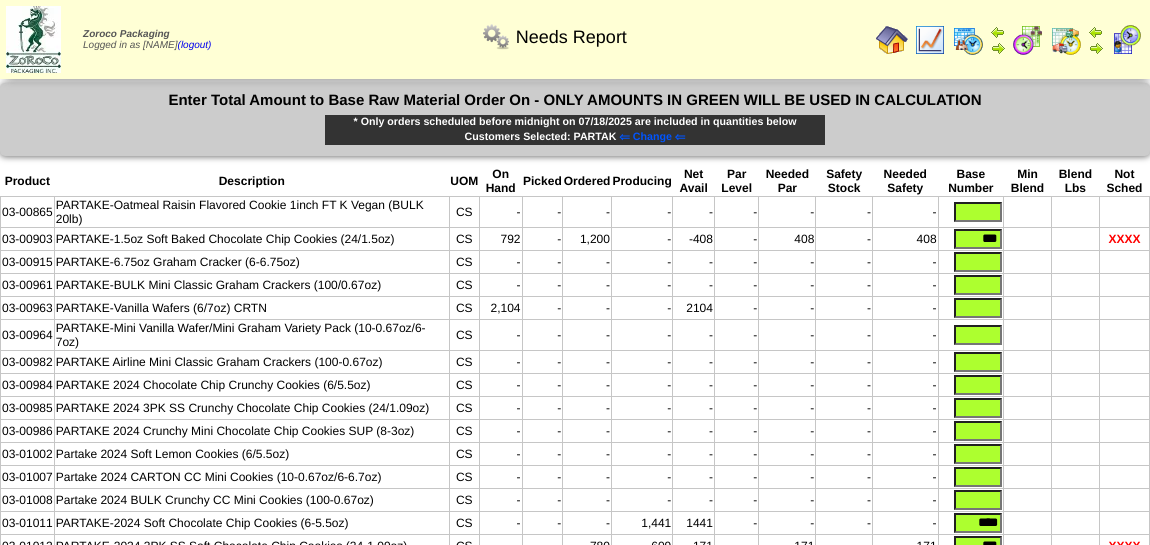 scroll, scrollTop: 0, scrollLeft: 0, axis: both 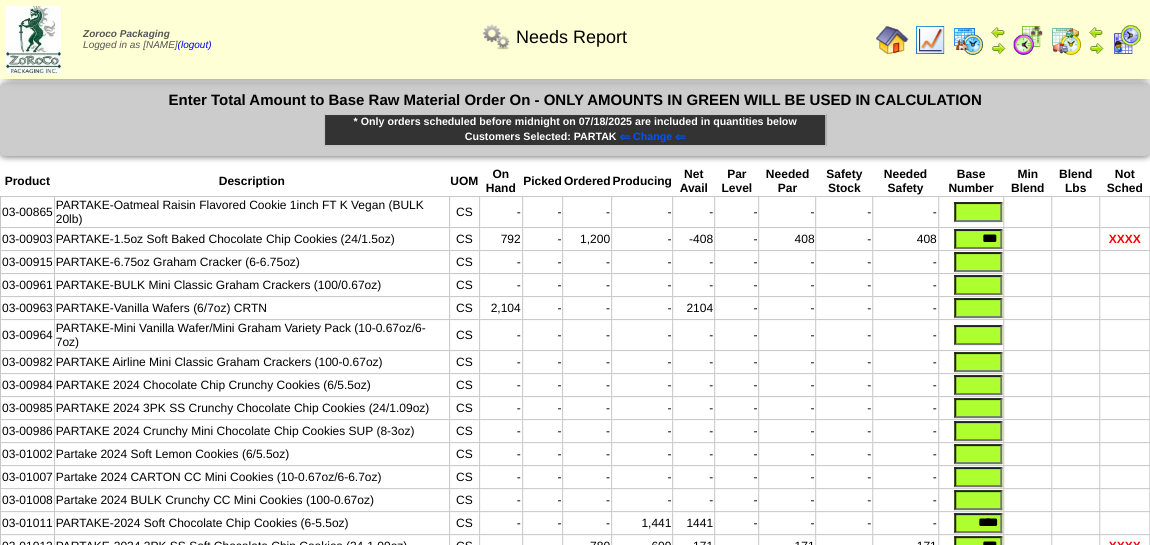 drag, startPoint x: 962, startPoint y: 237, endPoint x: 1109, endPoint y: 248, distance: 147.411 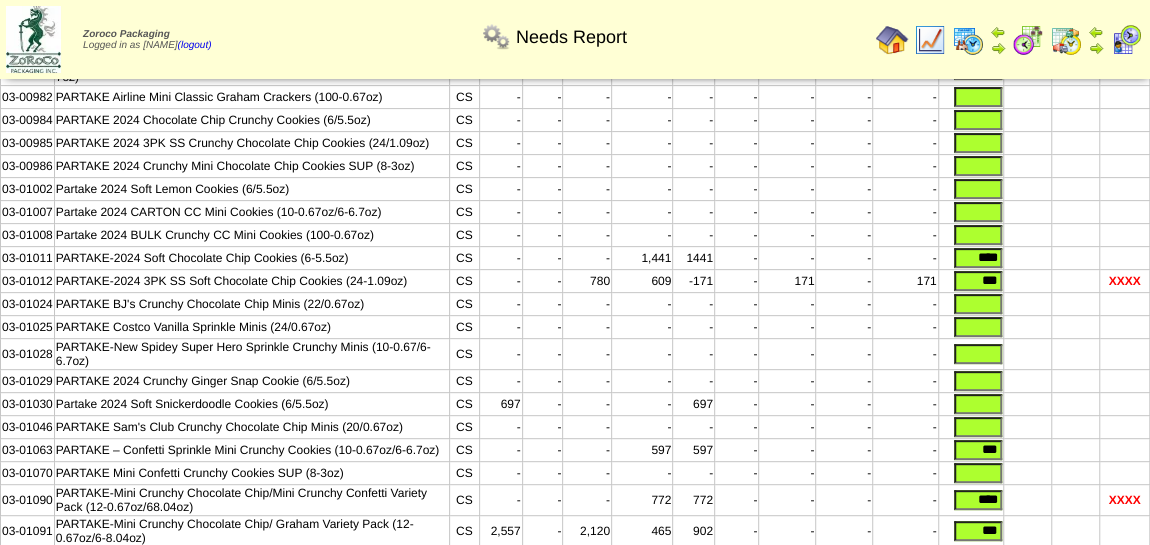 scroll, scrollTop: 272, scrollLeft: 0, axis: vertical 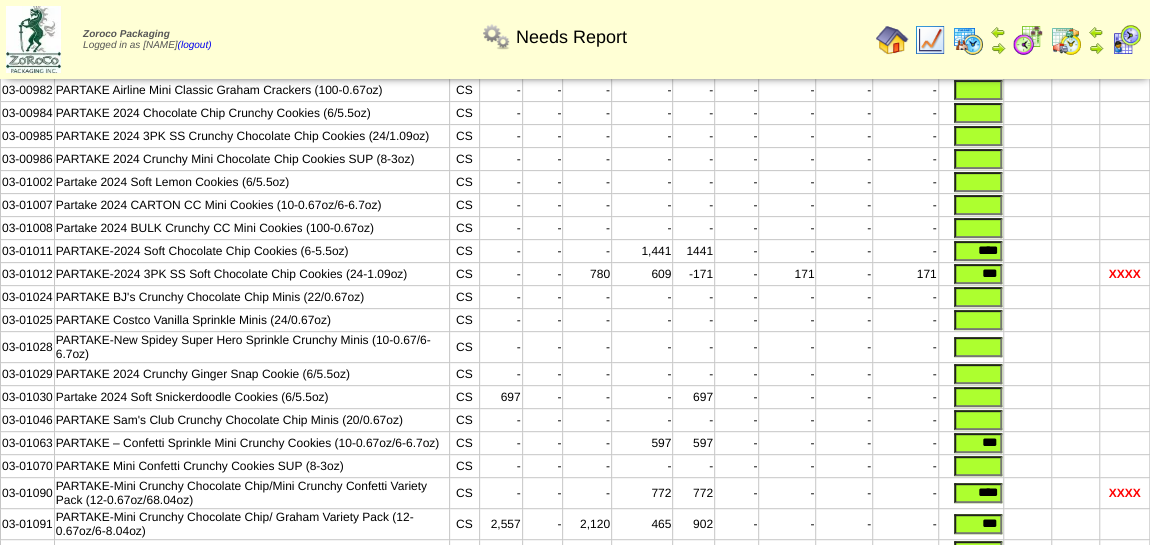 type 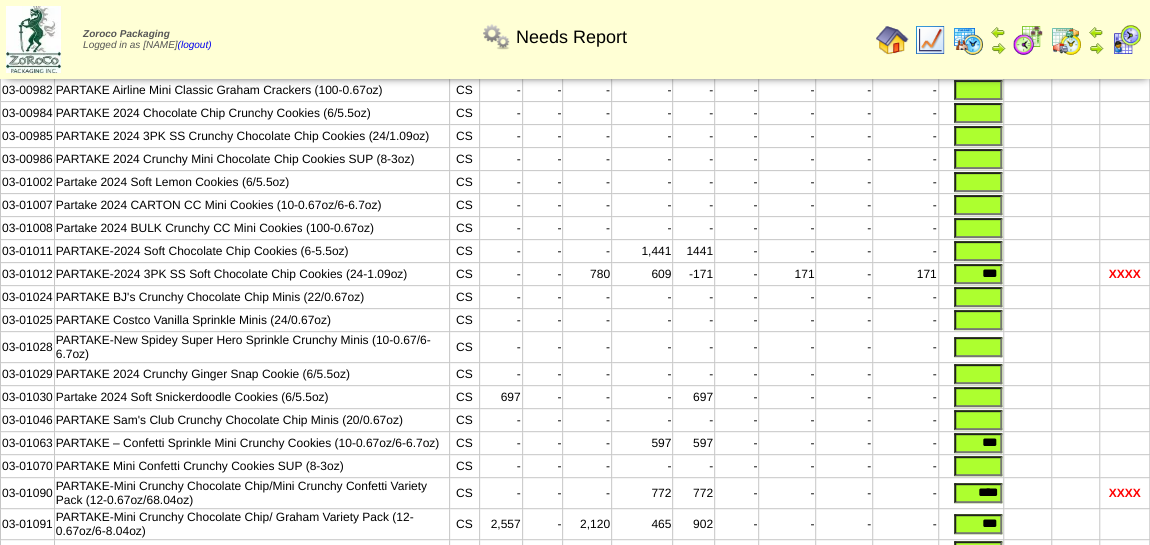 type 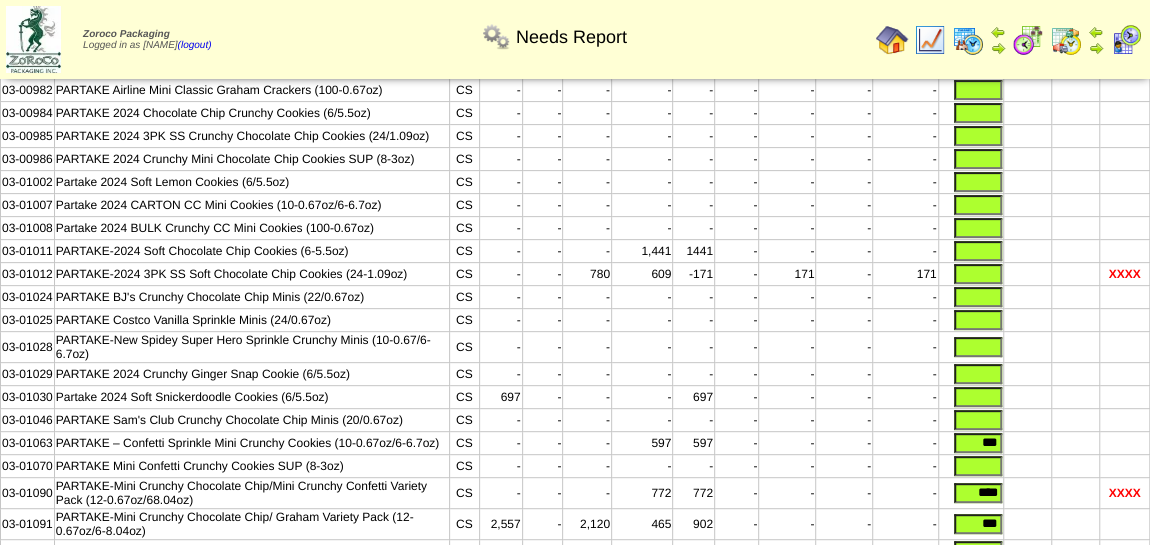 scroll, scrollTop: 545, scrollLeft: 0, axis: vertical 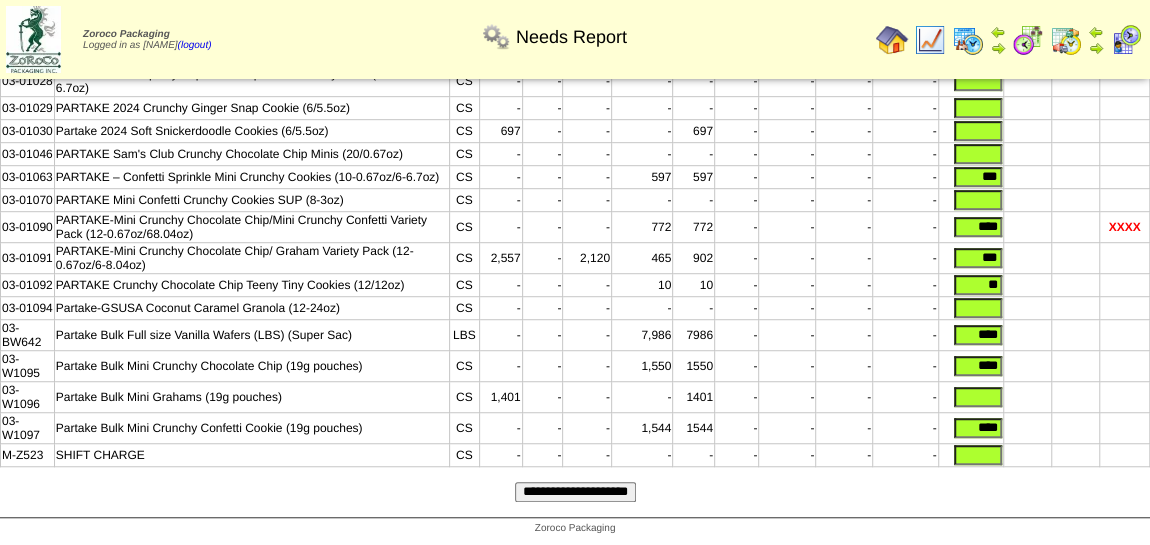 type 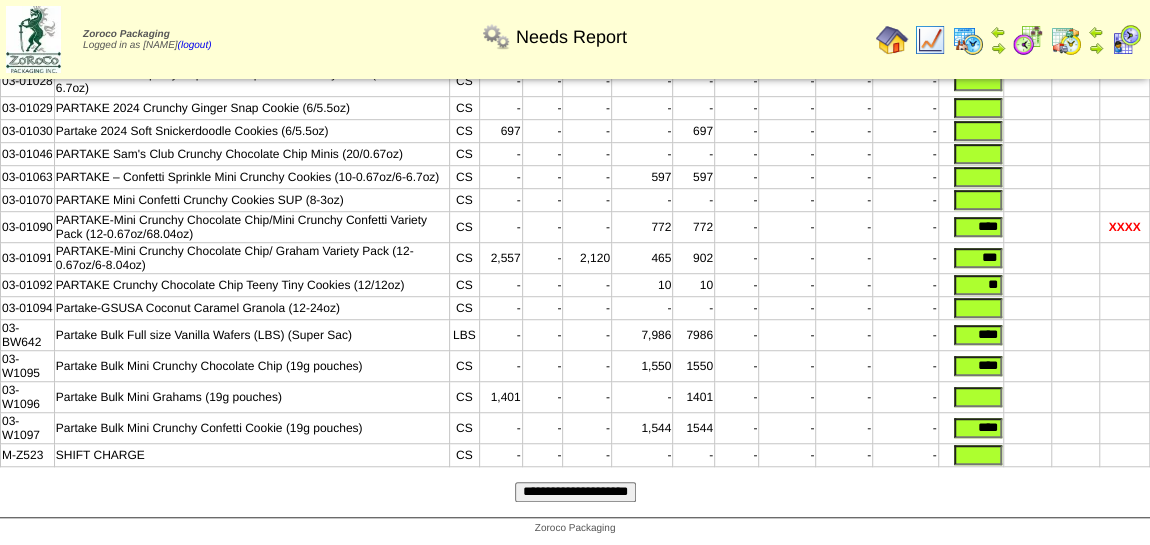 drag, startPoint x: 978, startPoint y: 181, endPoint x: 1048, endPoint y: 185, distance: 70.11419 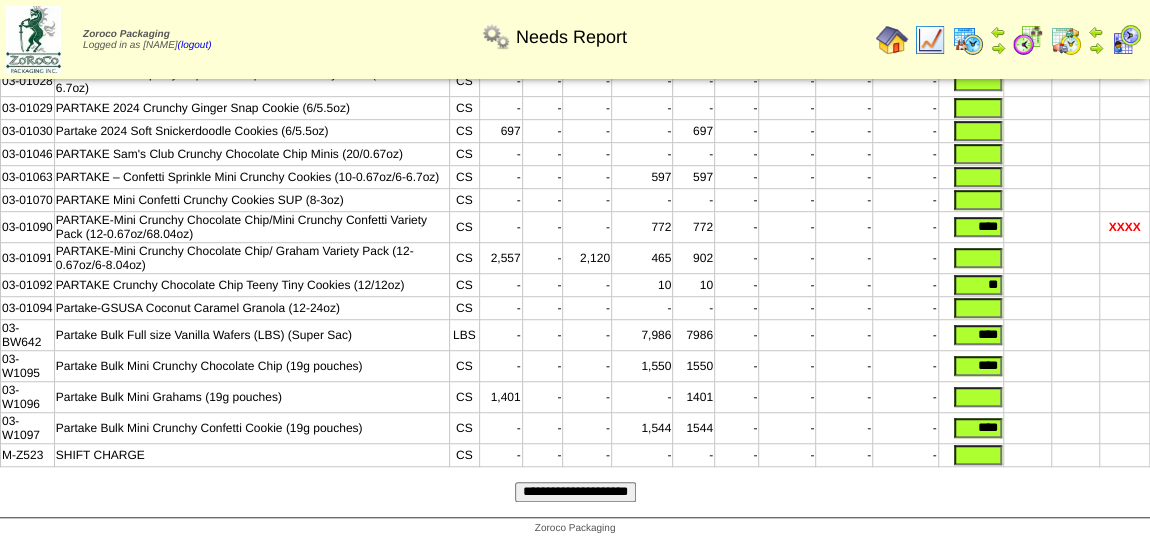 type 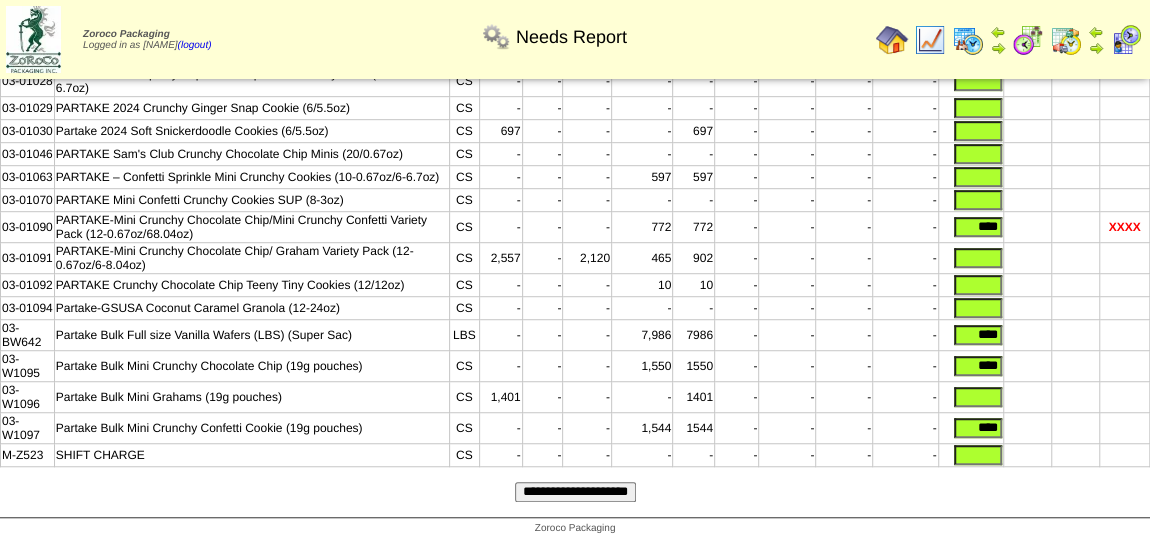 type 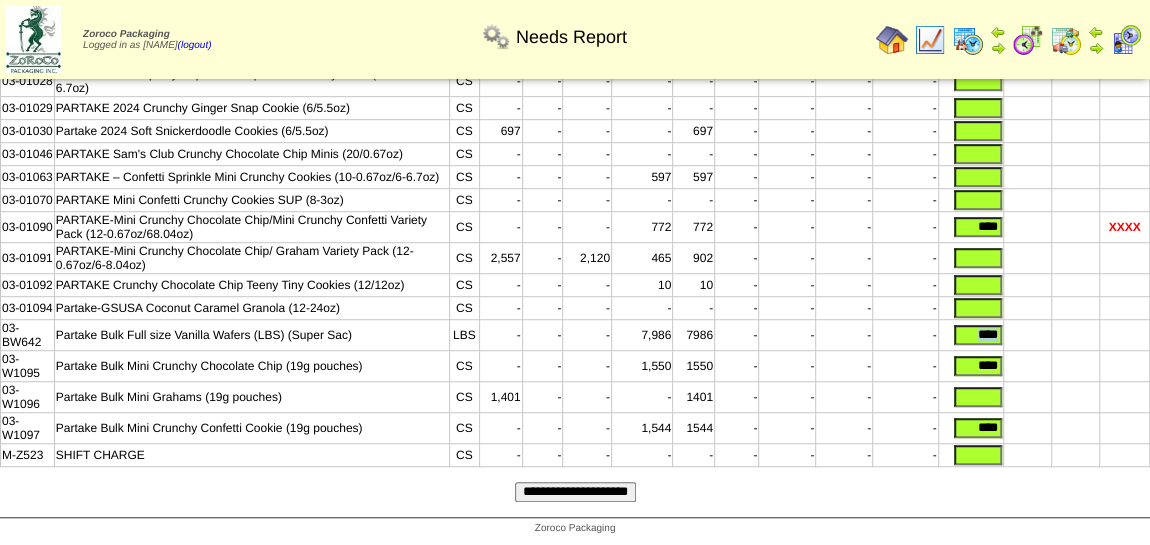 drag, startPoint x: 945, startPoint y: 339, endPoint x: 1076, endPoint y: 354, distance: 131.85599 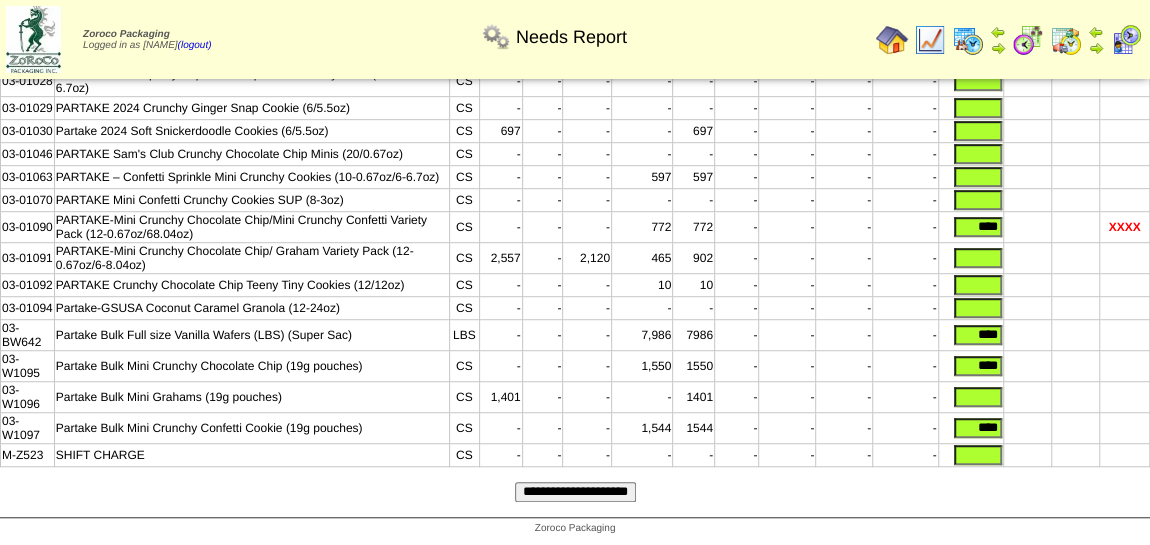 drag, startPoint x: 967, startPoint y: 341, endPoint x: 1043, endPoint y: 345, distance: 76.105194 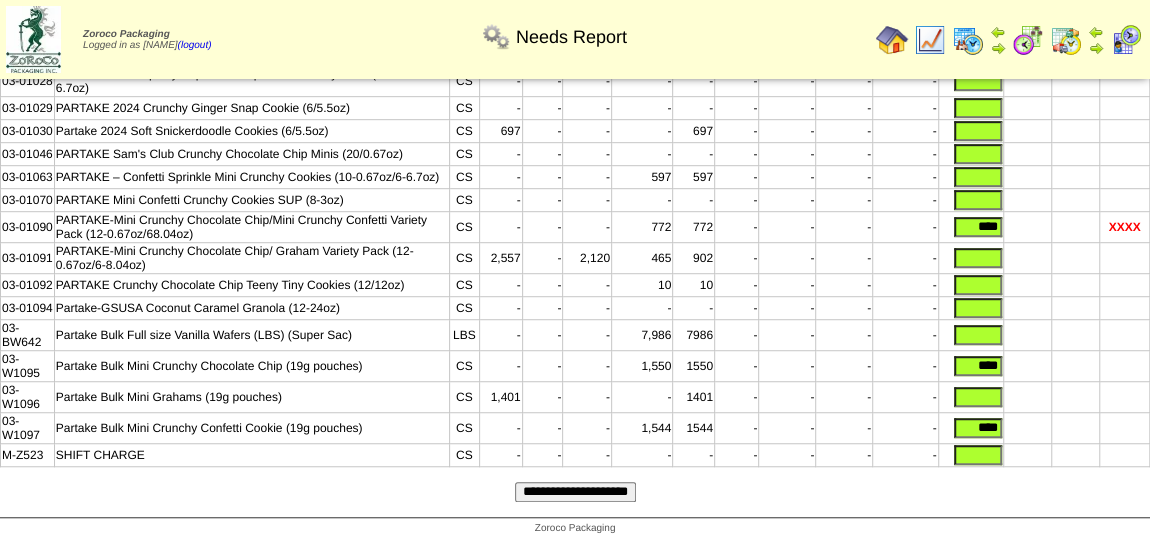 type 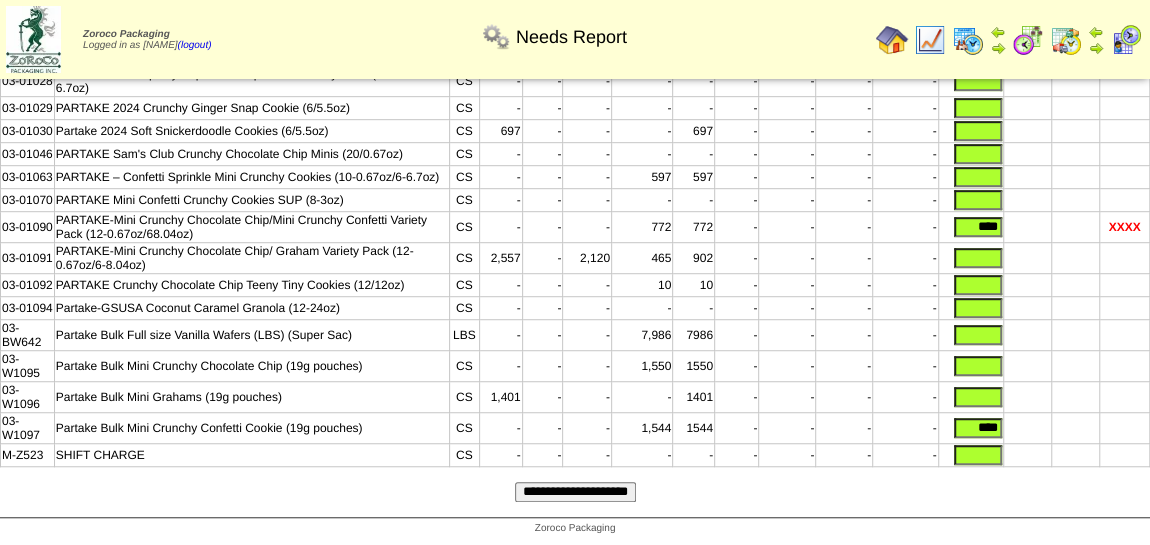type 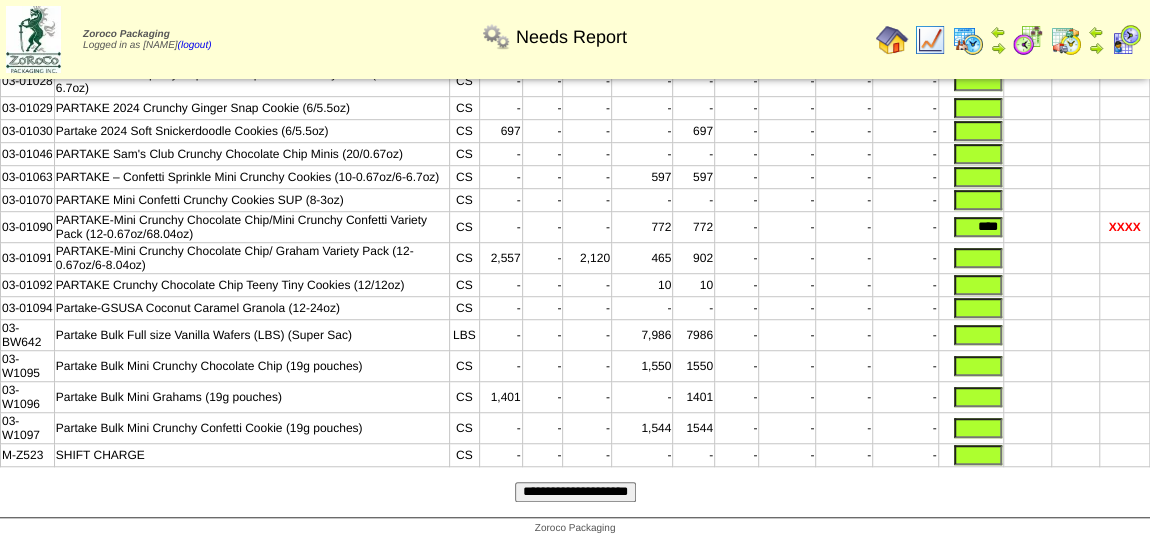 scroll, scrollTop: 557, scrollLeft: 0, axis: vertical 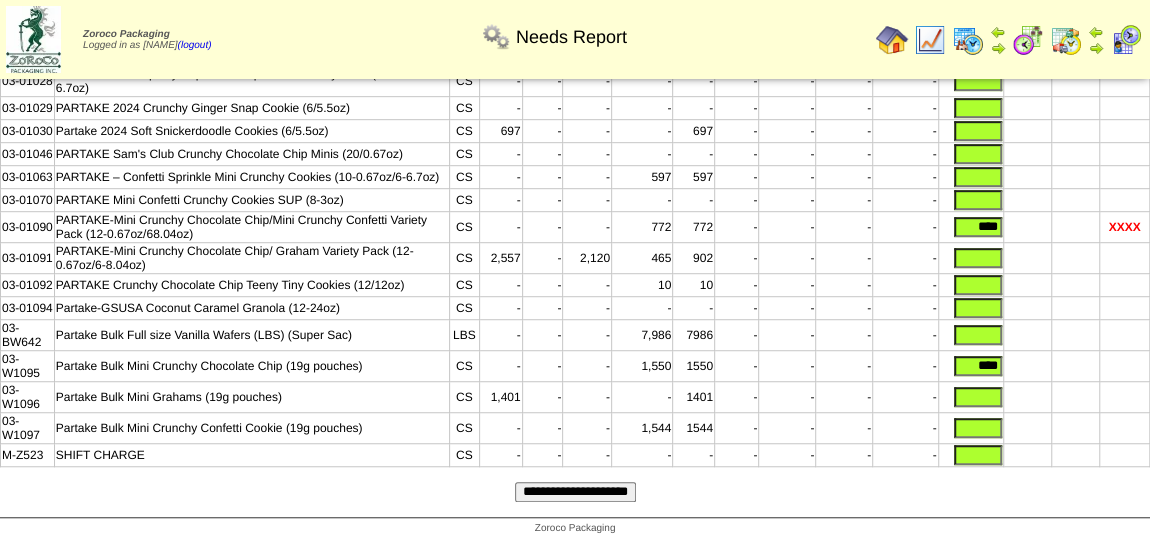 type on "****" 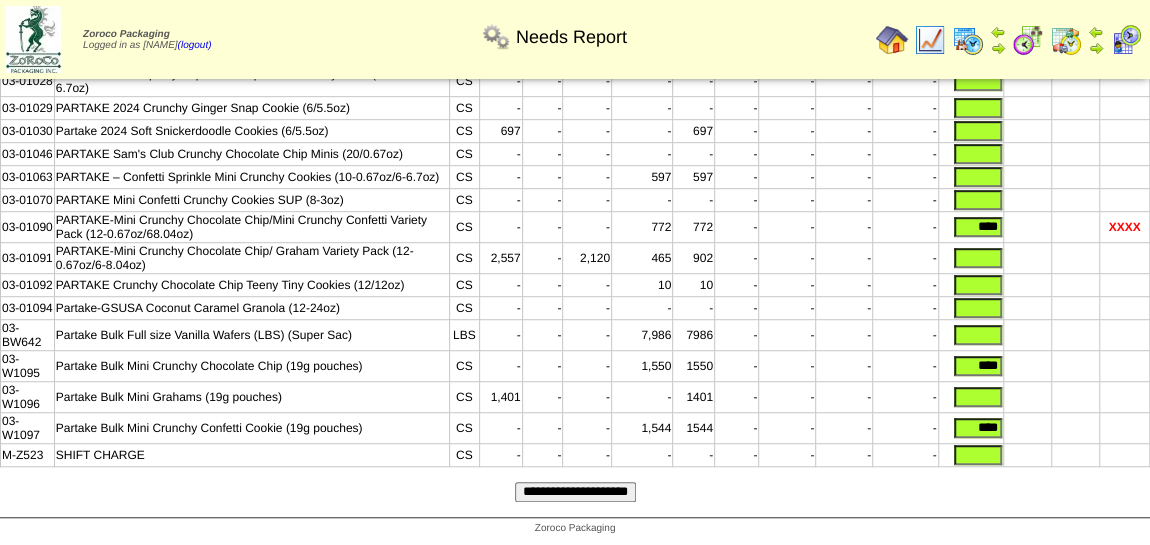 type on "****" 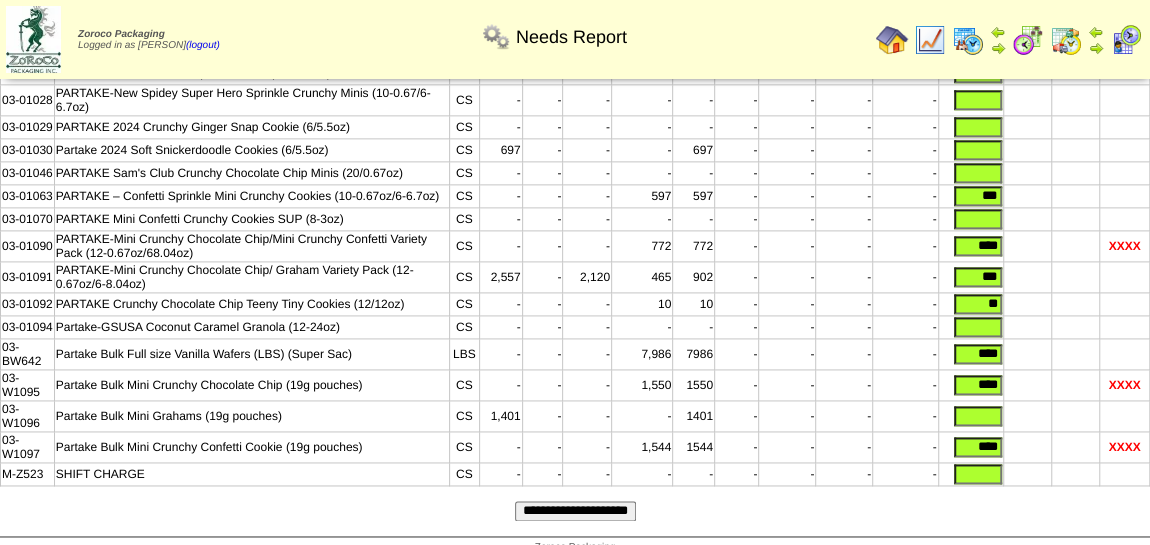 scroll, scrollTop: 1298, scrollLeft: 0, axis: vertical 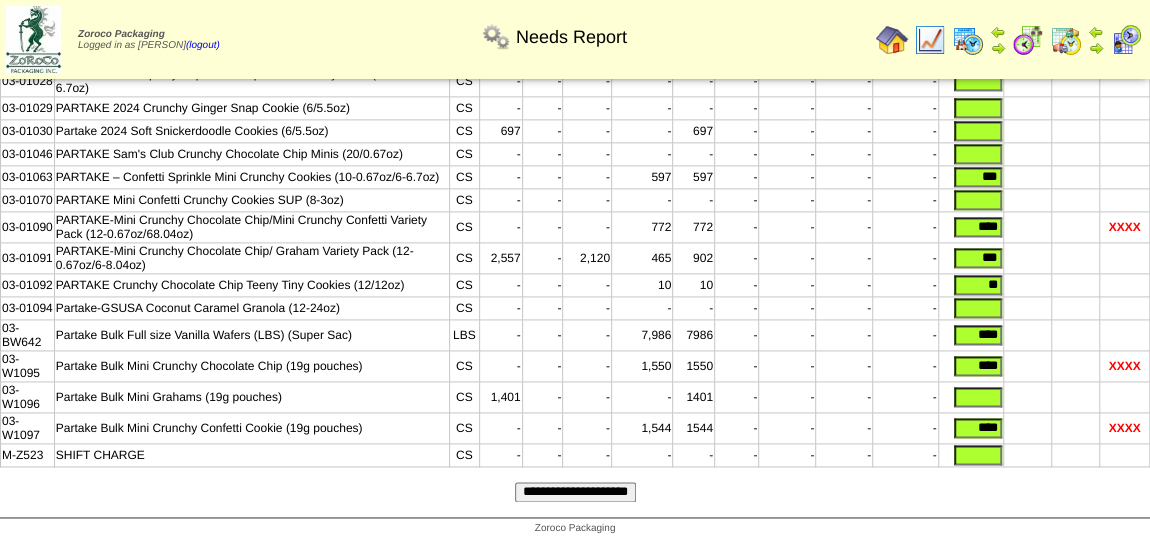 click on "Needs Report" at bounding box center [553, 30] 